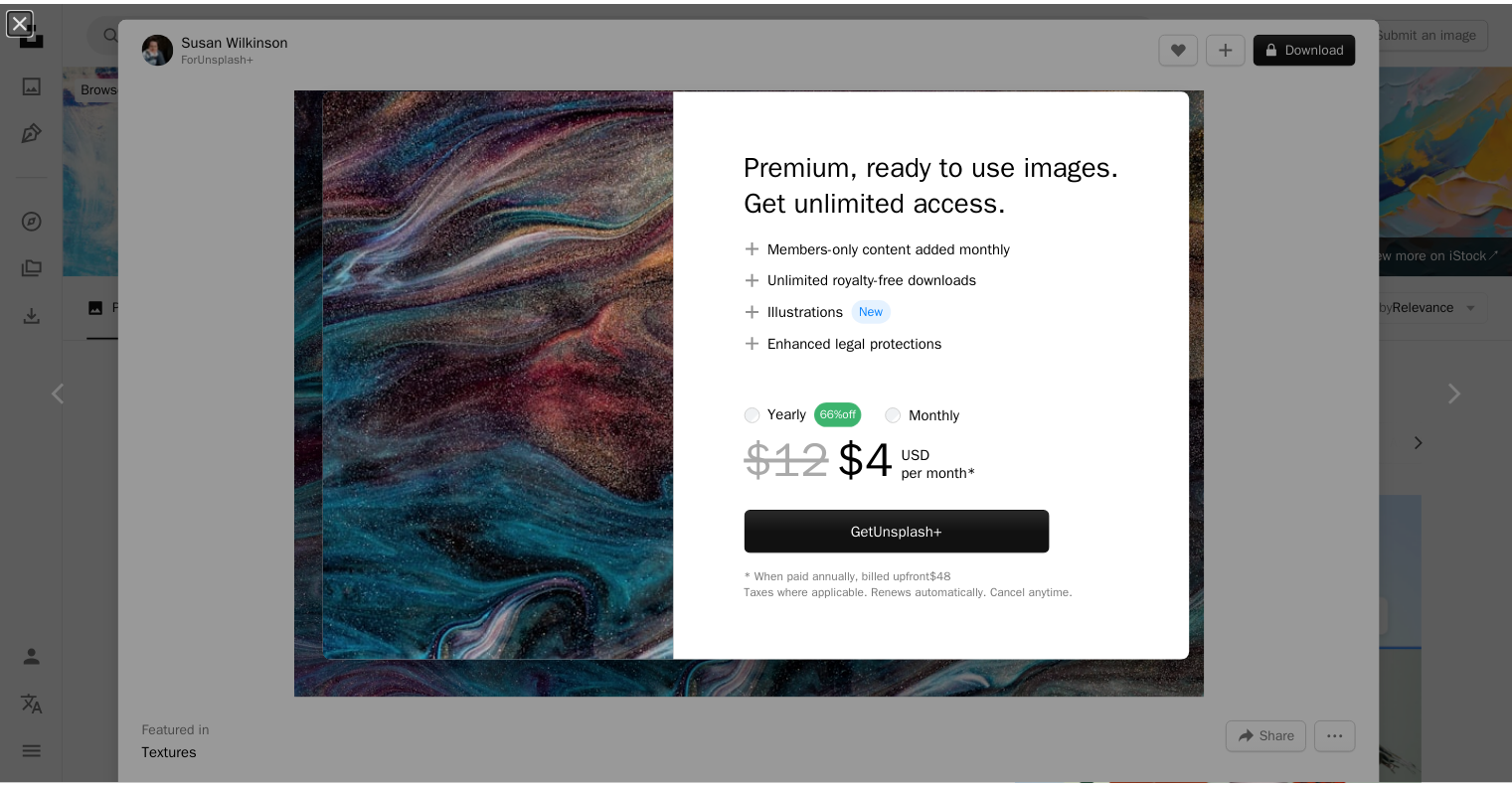 scroll, scrollTop: 1192, scrollLeft: 0, axis: vertical 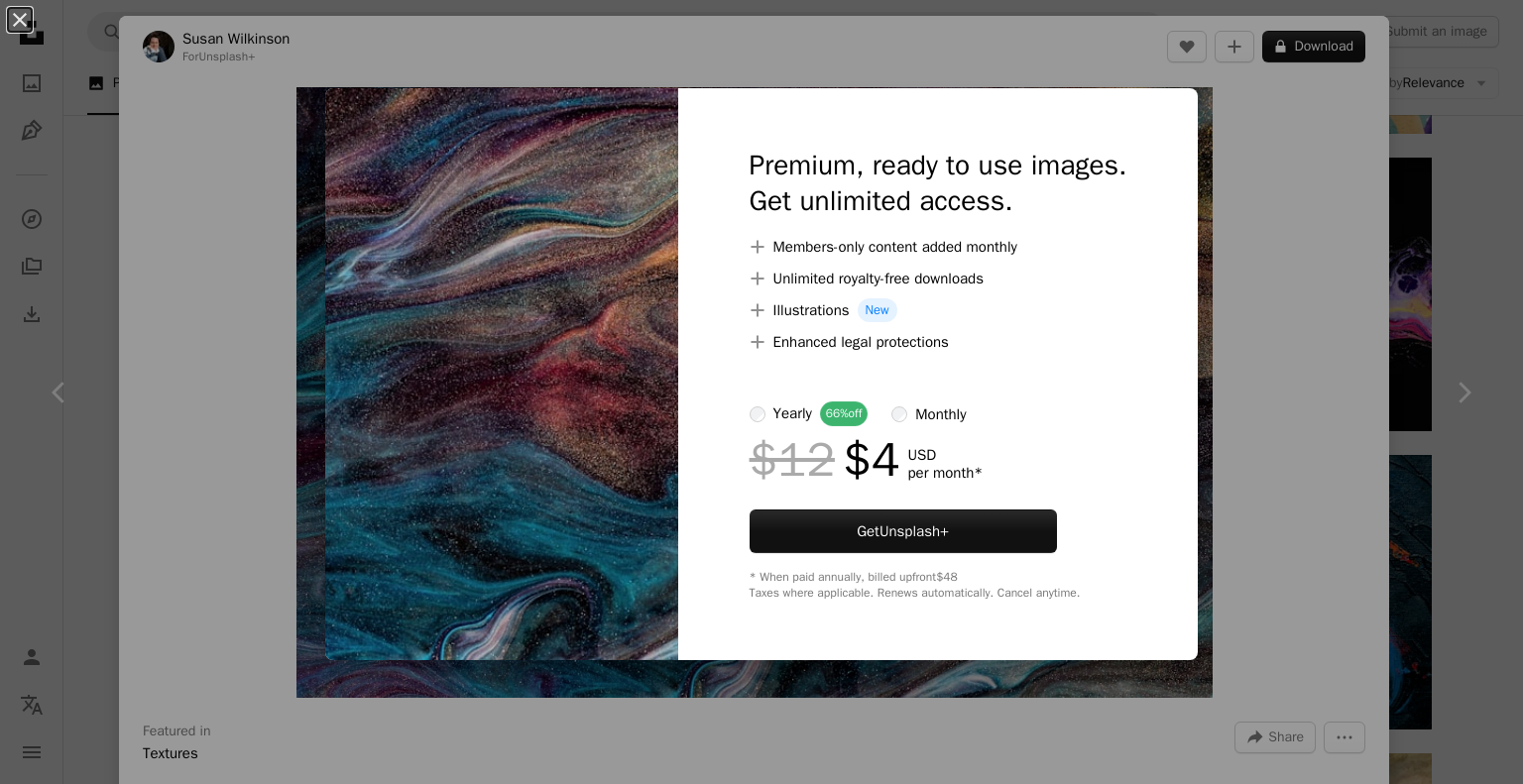 click on "An X shape Premium, ready to use images. Get unlimited access. A plus sign Members-only content added monthly A plus sign Unlimited royalty-free downloads A plus sign Illustrations  New A plus sign Enhanced legal protections yearly 66%  off monthly $12   $4 USD per month * Get  Unsplash+ * When paid annually, billed upfront  $48 Taxes where applicable. Renews automatically. Cancel anytime." at bounding box center [762, 392] 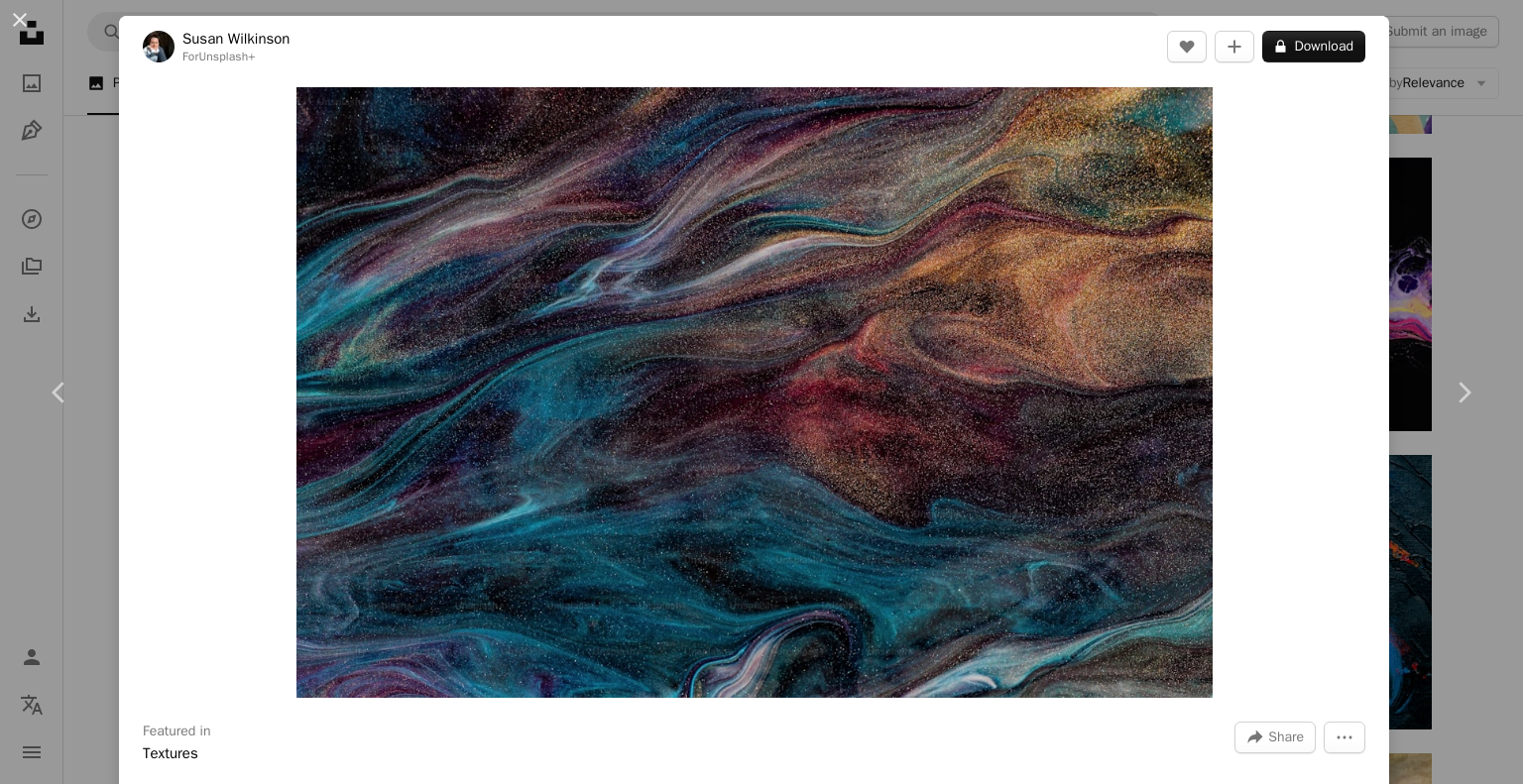 click on "An X shape Chevron left Chevron right [FIRST] [LAST] For  Unsplash+ A heart A plus sign A lock Download Zoom in Featured in Textures A forward-right arrow Share More Actions Calendar outlined Published on  [DATE] Safety Licensed under the  Unsplash+ License wallpaper background abstract texture art painting pattern colorful paint artwork modern art liquid abstraction fluid acrylic pouring pour flowing Free stock photos From this series Chevron right Plus sign for Unsplash+ Plus sign for Unsplash+ Plus sign for Unsplash+ Plus sign for Unsplash+ Plus sign for Unsplash+ Plus sign for Unsplash+ Plus sign for Unsplash+ Plus sign for Unsplash+ Plus sign for Unsplash+ Plus sign for Unsplash+ Related images Plus sign for Unsplash+ A heart A plus sign [FIRST] [LAST] For  Unsplash+ A lock Download Plus sign for Unsplash+ A heart A plus sign [FIRST] [LAST] For  Unsplash+ A lock Download Plus sign for Unsplash+ A heart A plus sign [FIRST] [LAST] For  Unsplash+ A lock Download Plus sign for Unsplash+ A heart" at bounding box center (762, 392) 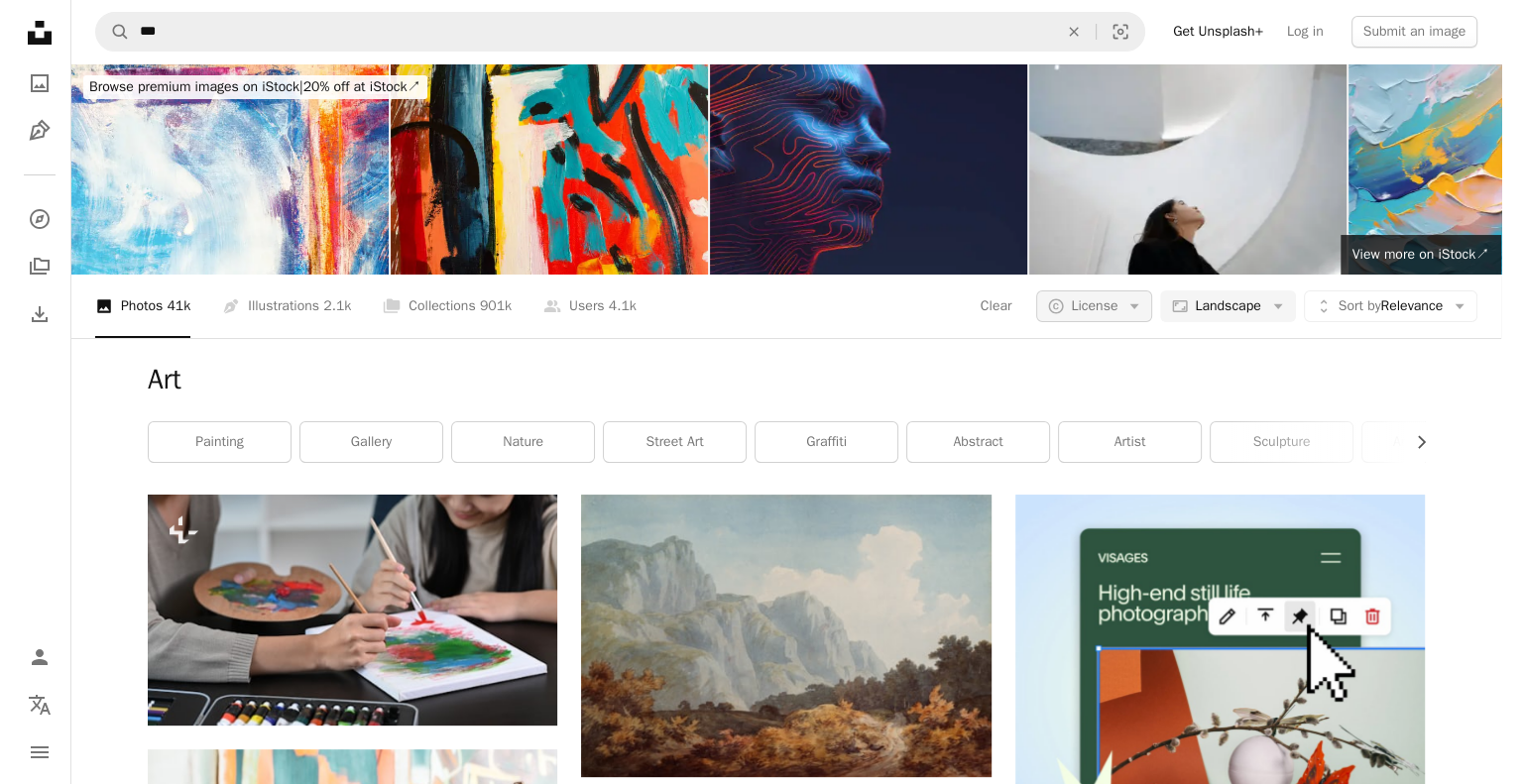 scroll, scrollTop: 0, scrollLeft: 0, axis: both 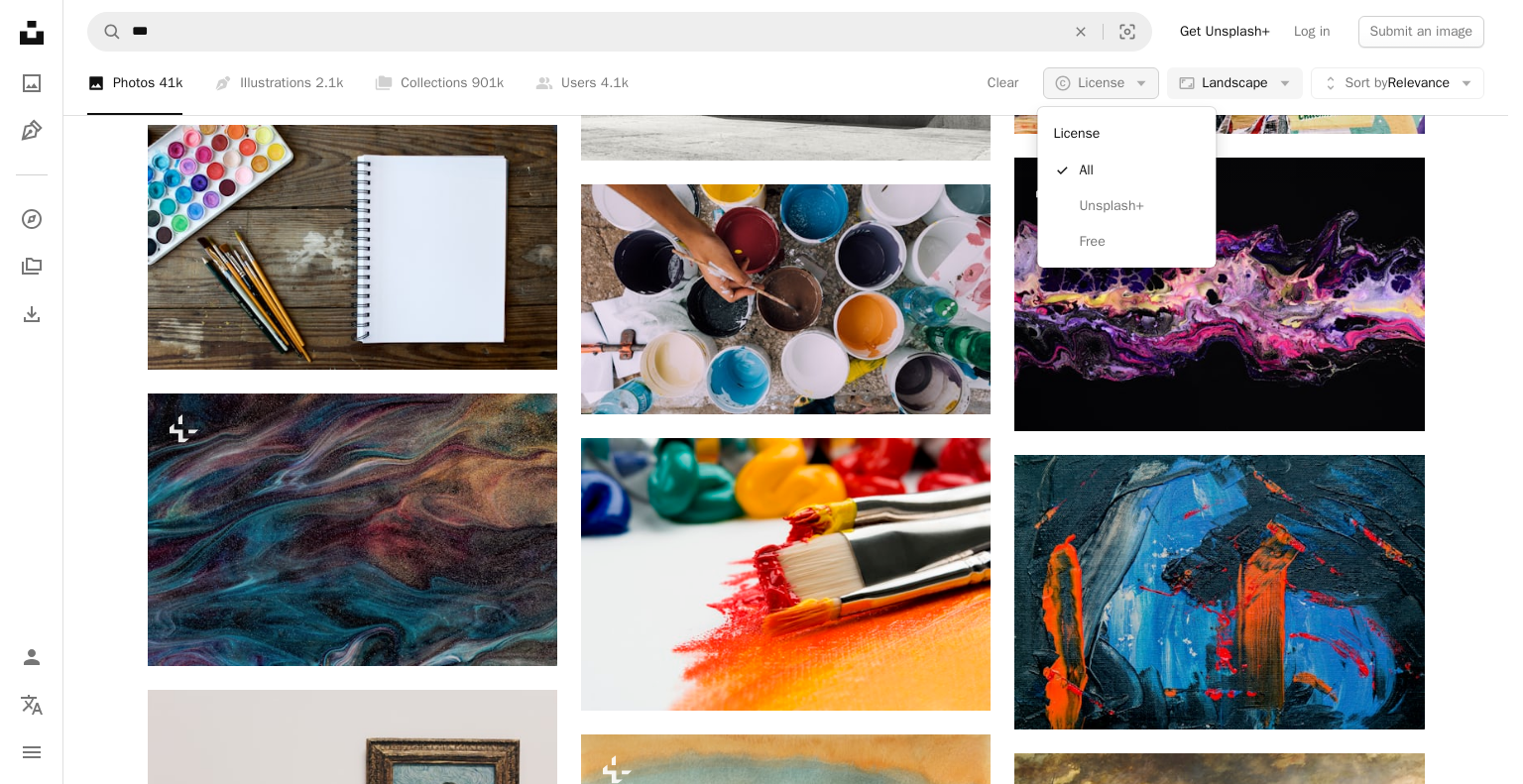 click on "A copyright icon © License Arrow down" at bounding box center [1101, 83] 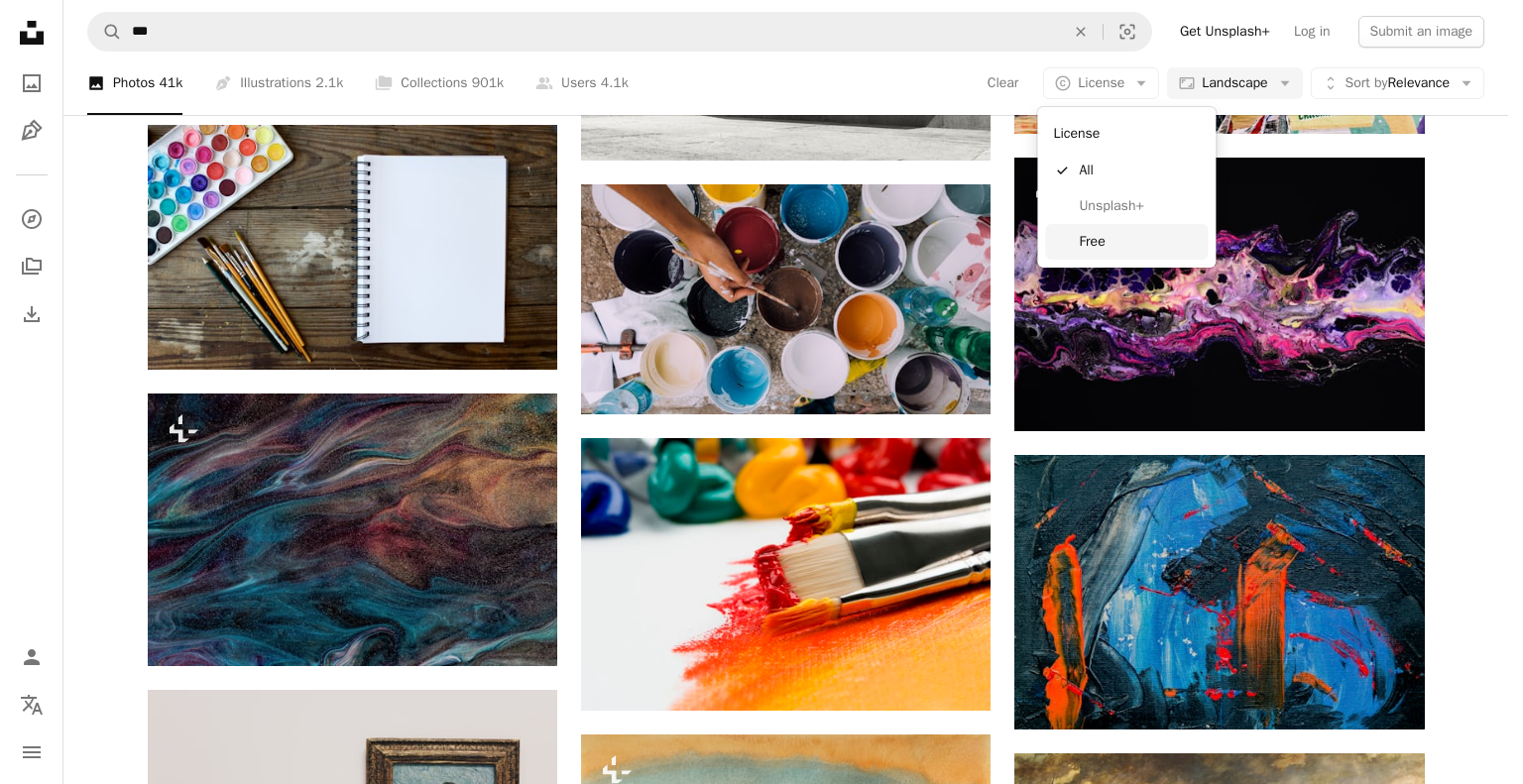 click on "Free" at bounding box center (1139, 242) 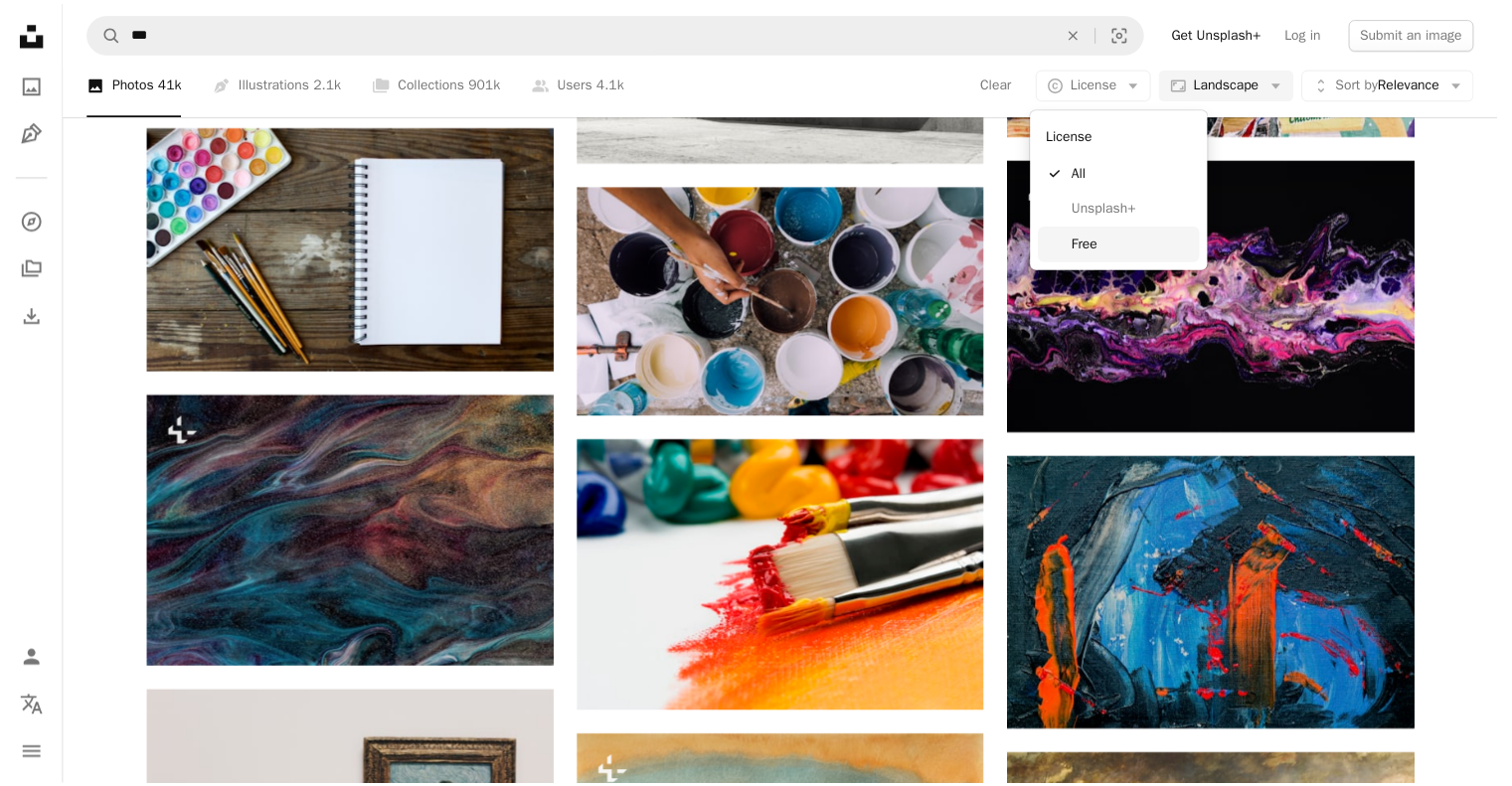scroll, scrollTop: 1192, scrollLeft: 0, axis: vertical 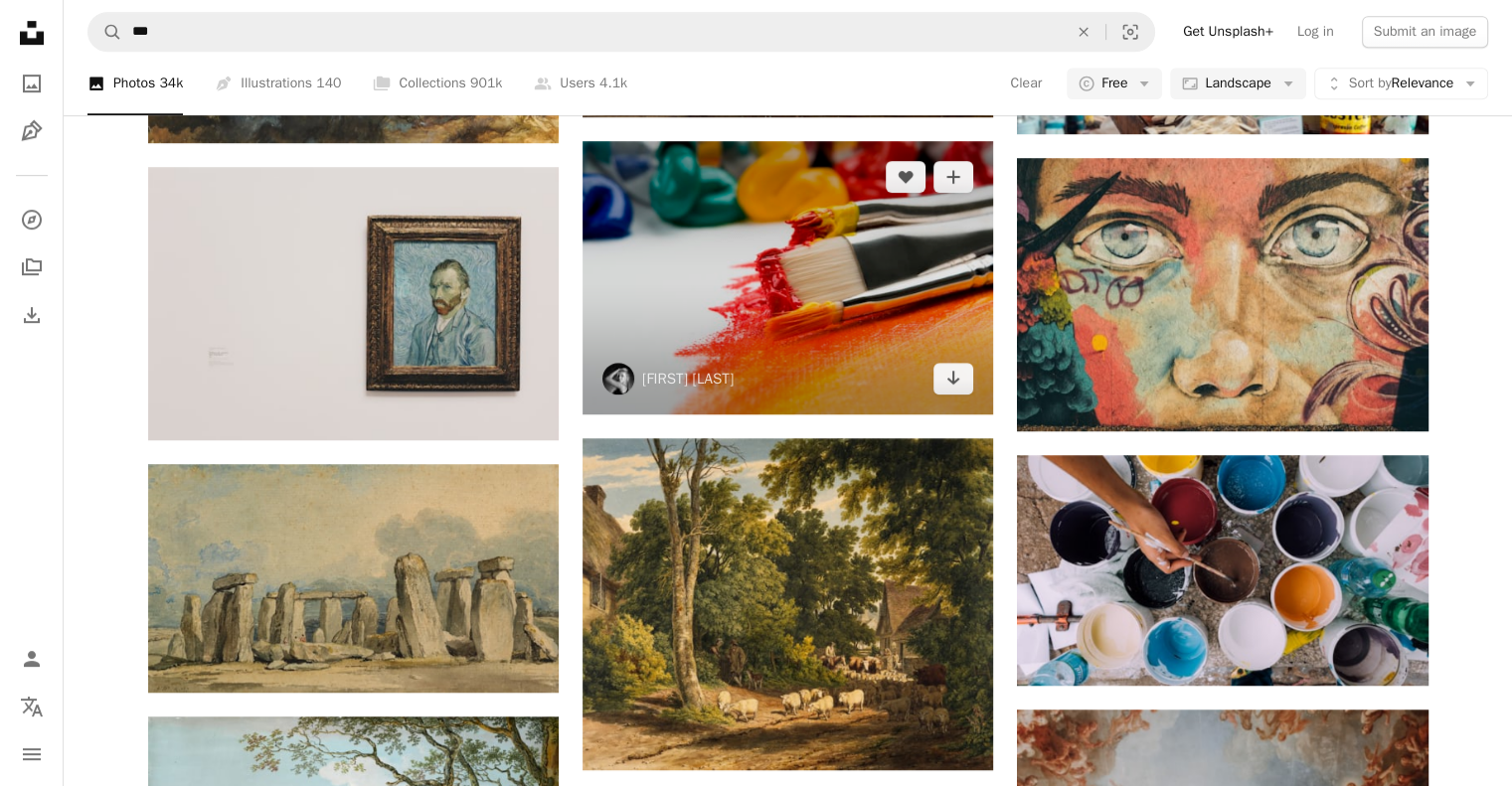 click at bounding box center (787, 277) 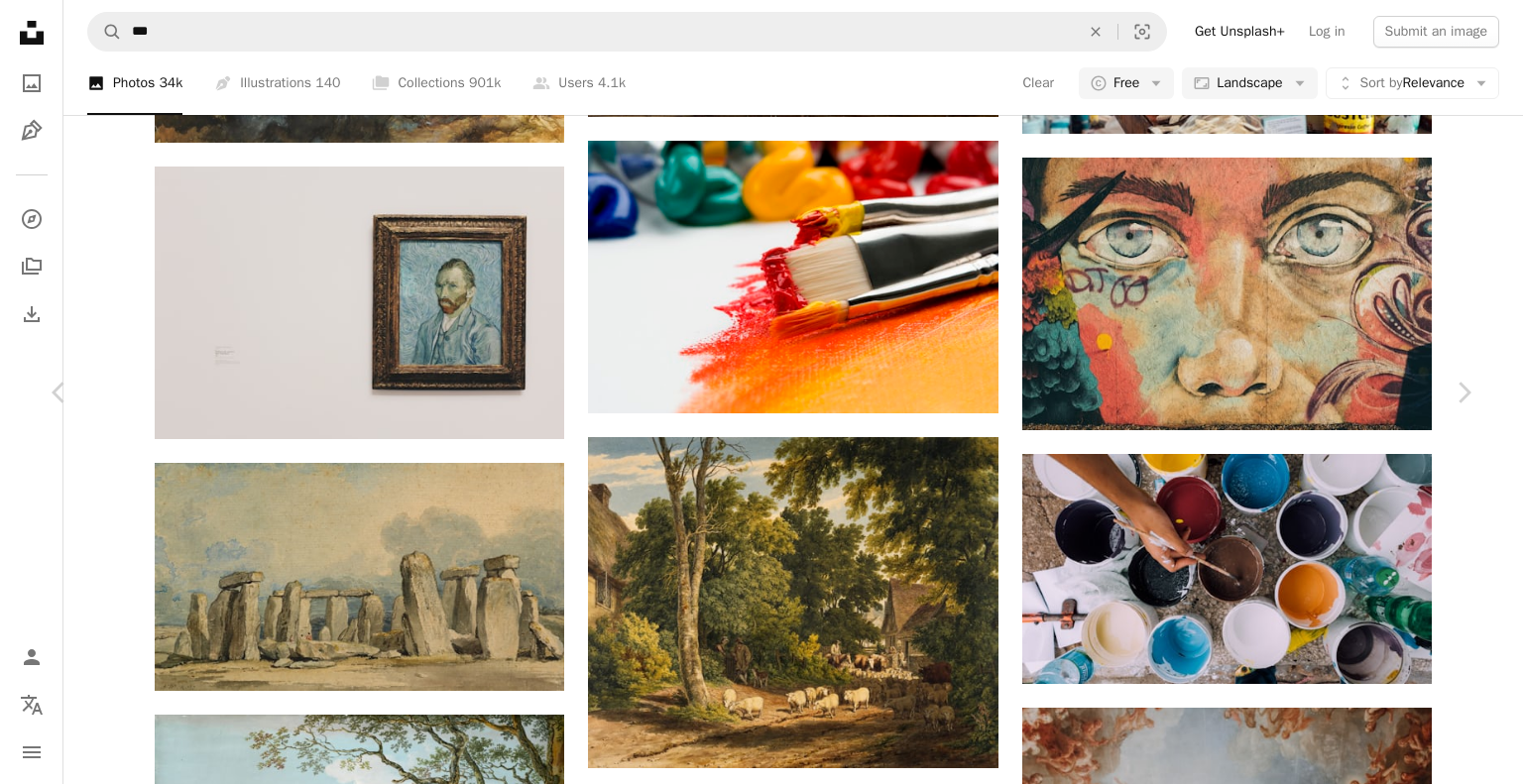 click on "Download free" at bounding box center [1276, 2775] 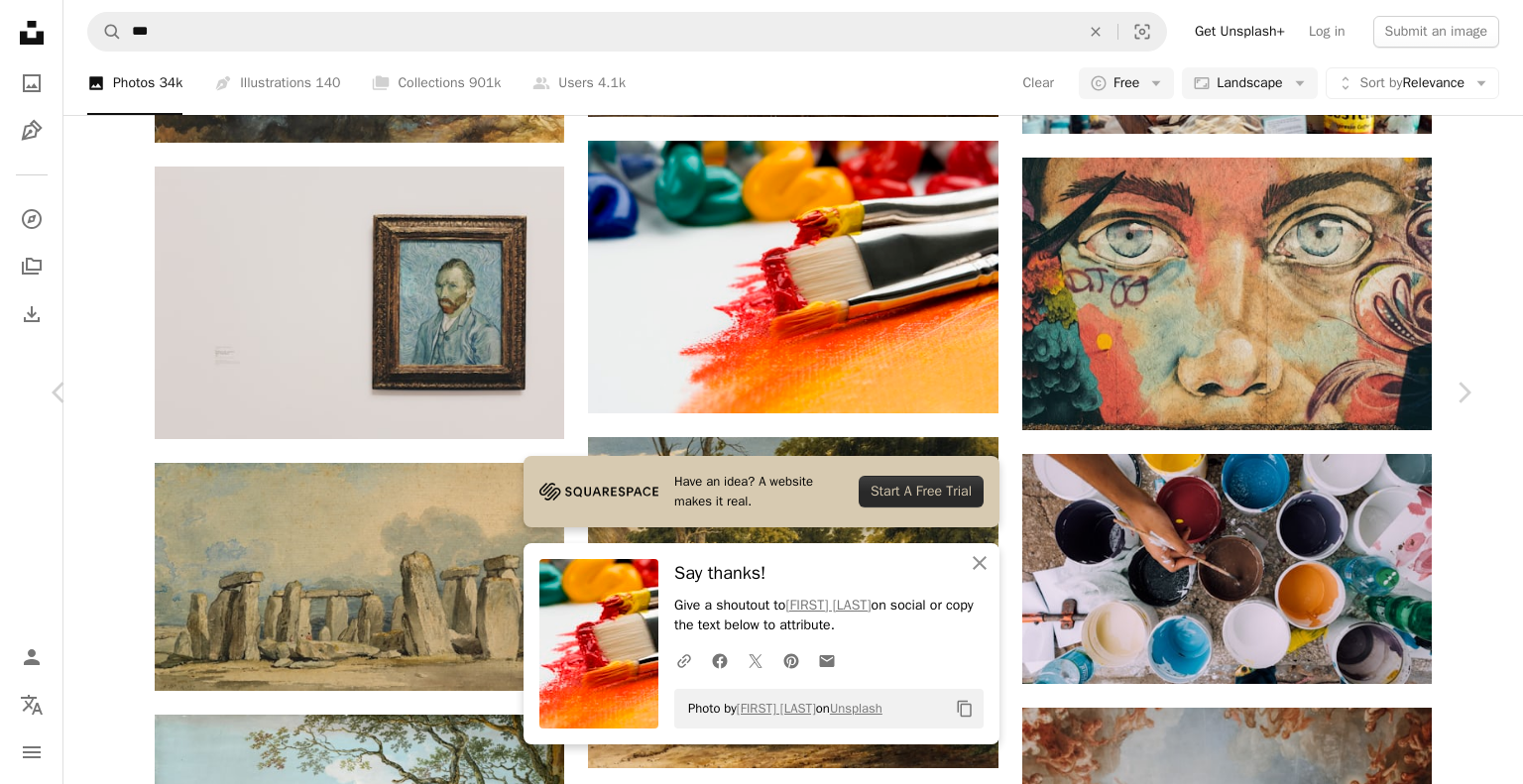 click on "An X shape Chevron left Chevron right Have an idea? A website makes it real. Start A Free Trial An X shape Close Say thanks! Give a shoutout to  [FIRST] [LAST]  on social or copy the text below to attribute. A URL sharing icon (chains) Facebook icon X (formerly Twitter) icon Pinterest icon An envelope Photo by  [FIRST] [LAST]  on  Unsplash
Copy content [FIRST] [LAST] [LAST] Available for hire A checkmark inside of a circle A heart A plus sign Download free Chevron down Zoom in Views 80,221,331 Downloads 971,407 A forward-right arrow Share Info icon Info More Actions Calendar outlined Published on  [DATE] Camera NIKON CORPORATION, NIKON D5200 Safety Free to use under the  Unsplash License art color paint colour canvas brush art supplies paintbrush brushes background food painting website blog Creative Images candy sweets arts confectionery Free images Browse premium related images on iStock  |  Save 20% with code UNSPLASH20 View more on iStock  ↗ Related images A heart A plus sign [LAST] [LAST] Arrow pointing down Plus sign for Unsplash+ For" at bounding box center [762, 3120] 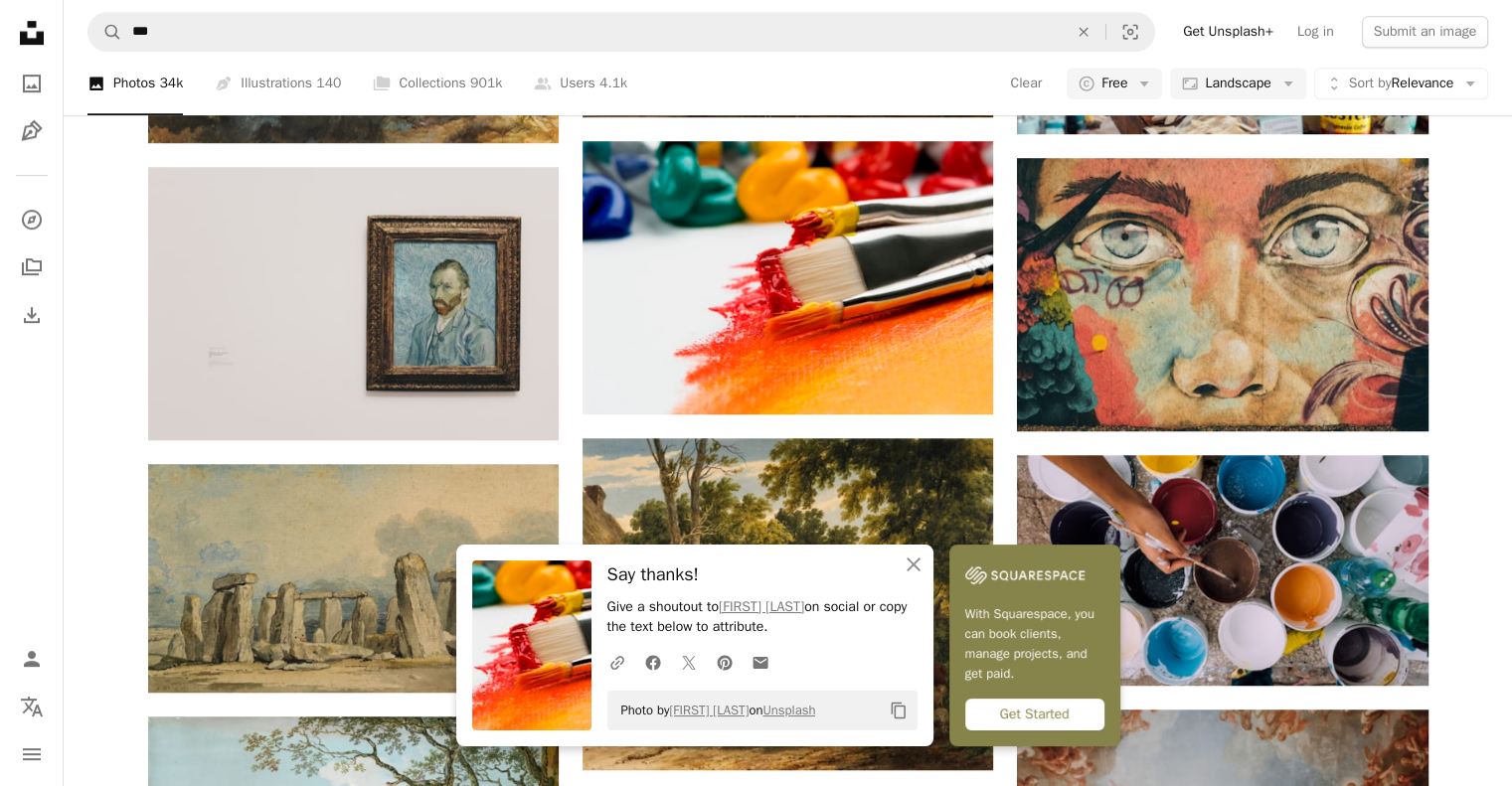 scroll, scrollTop: 2087, scrollLeft: 0, axis: vertical 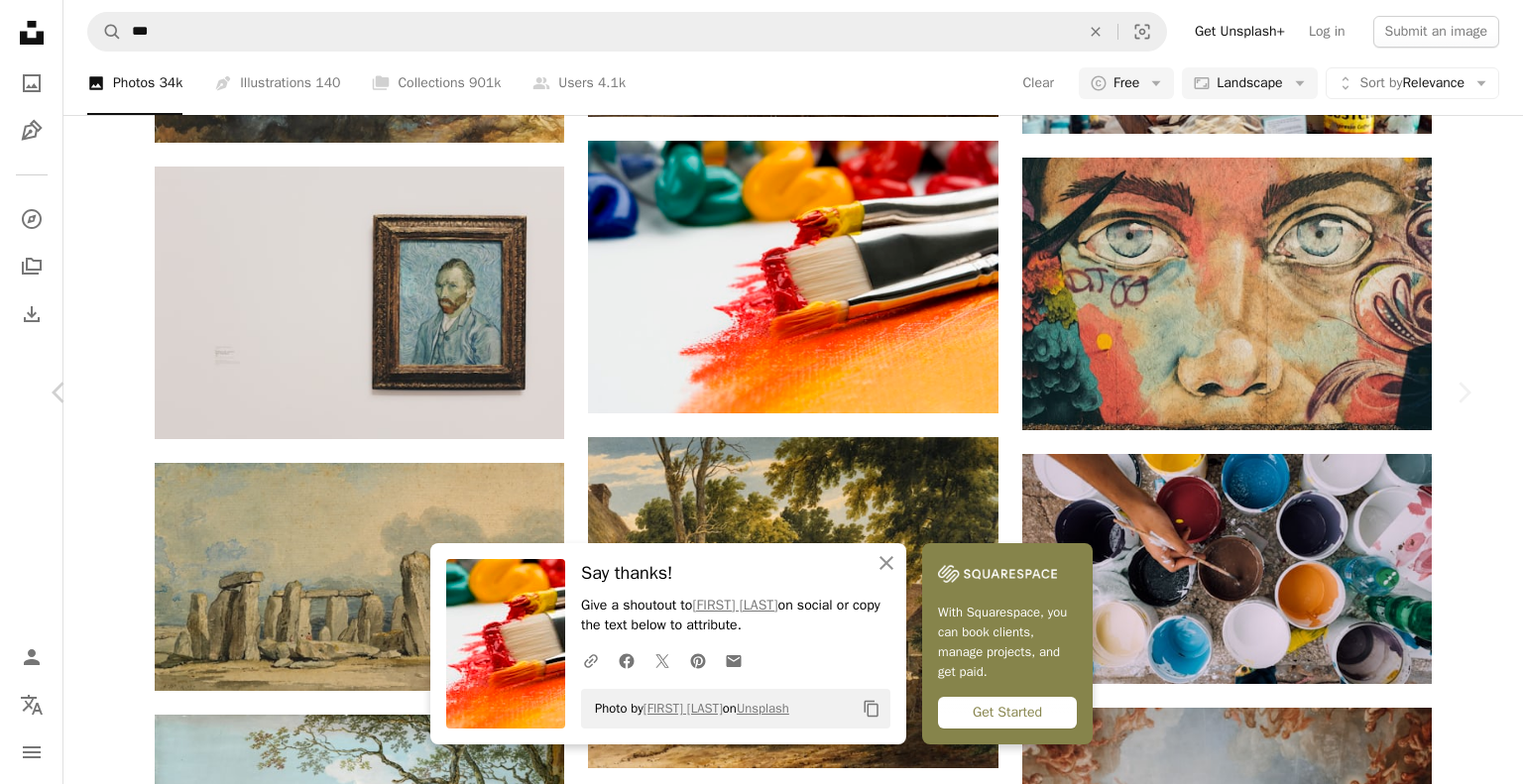 click on "Download free" at bounding box center (1276, 2775) 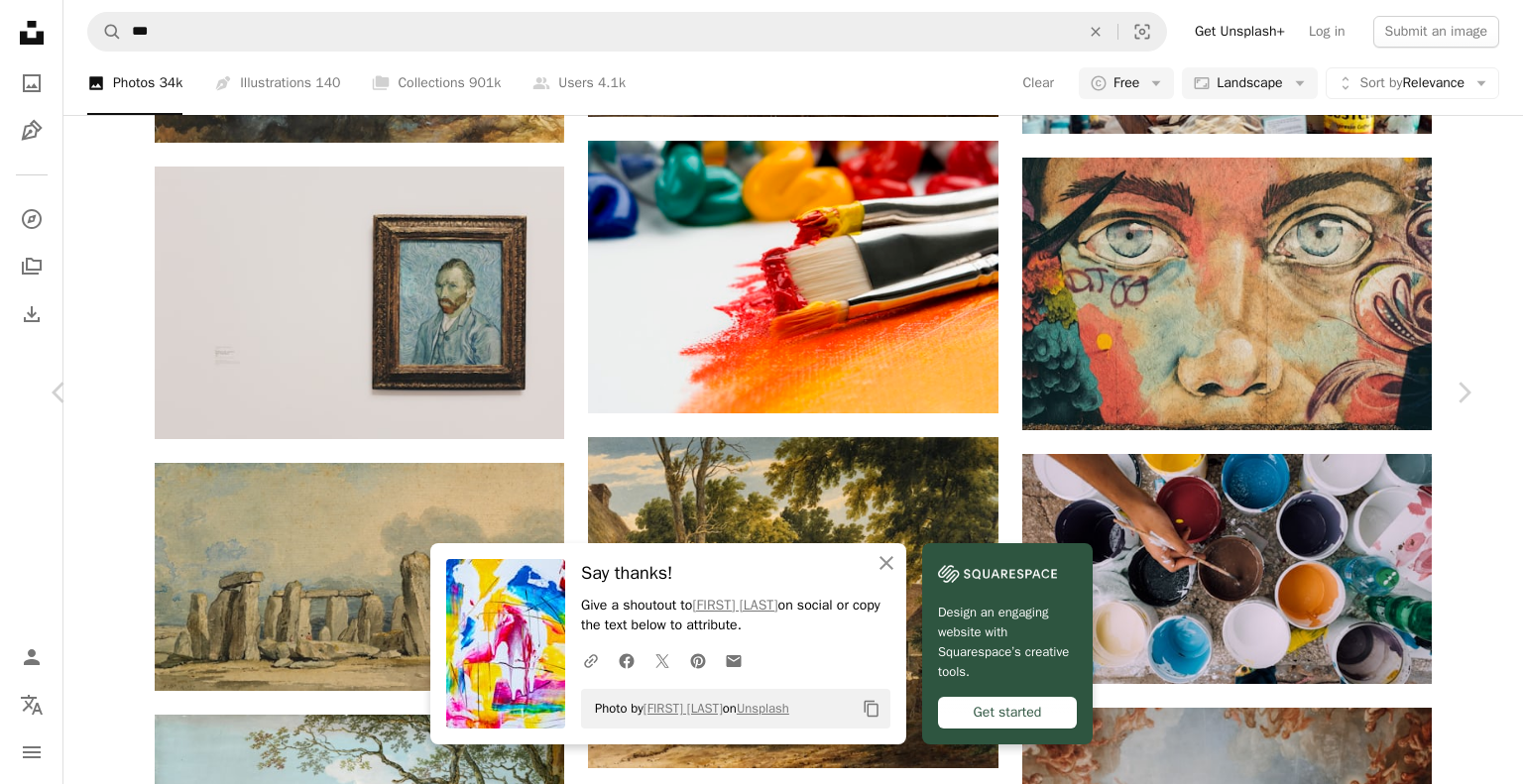 click on "An X shape Chevron left Chevron right An X shape Close Say thanks! Give a shoutout to  [FIRST] [LAST]  on social or copy the text below to attribute. A URL sharing icon (chains) Facebook icon X (formerly Twitter) icon Pinterest icon An envelope Photo by  [FIRST] [LAST]  on  Unsplash
Copy content [FIRST] [LAST] Available for hire A checkmark inside of a circle A heart A plus sign Download free Chevron down Zoom in Views 33,767,806 Downloads 248,502 A forward-right arrow Share Info icon Info More Actions For prints and original paintings: www.artbystevej.com Calendar outlined Published on  [DATE] Camera SAMSUNG, NX1000 Safety Free to use under the  Unsplash License wallpaper background abstract texture modern art wall art abstract painting contemporary art acrylic paint vibrant color expressionism art painting canvas HD Wallpapers Browse premium related images on iStock  |  Save 20% with code UNSPLASH20  ↗ A heart For" at bounding box center (762, 5089) 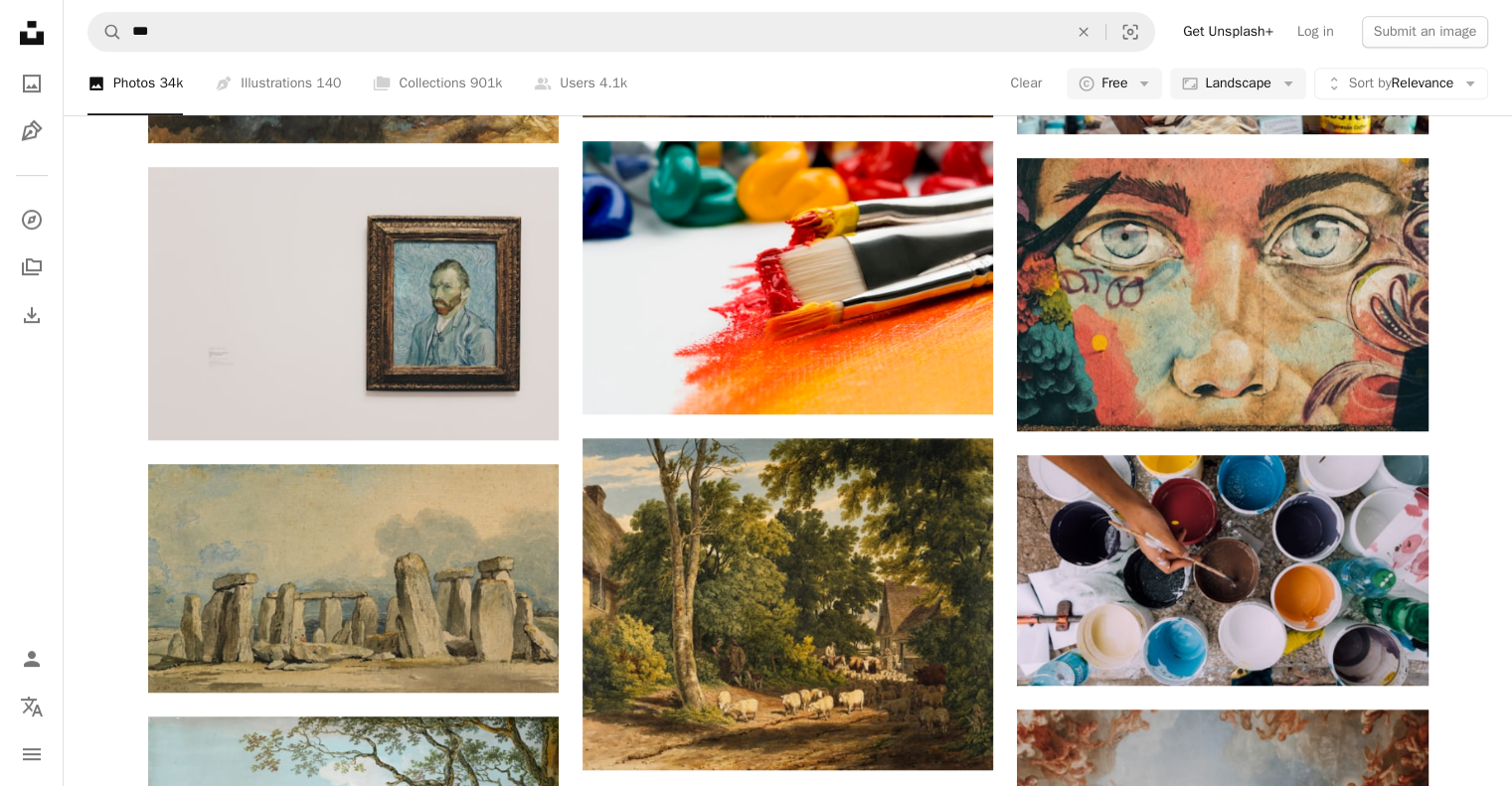 scroll, scrollTop: 4472, scrollLeft: 0, axis: vertical 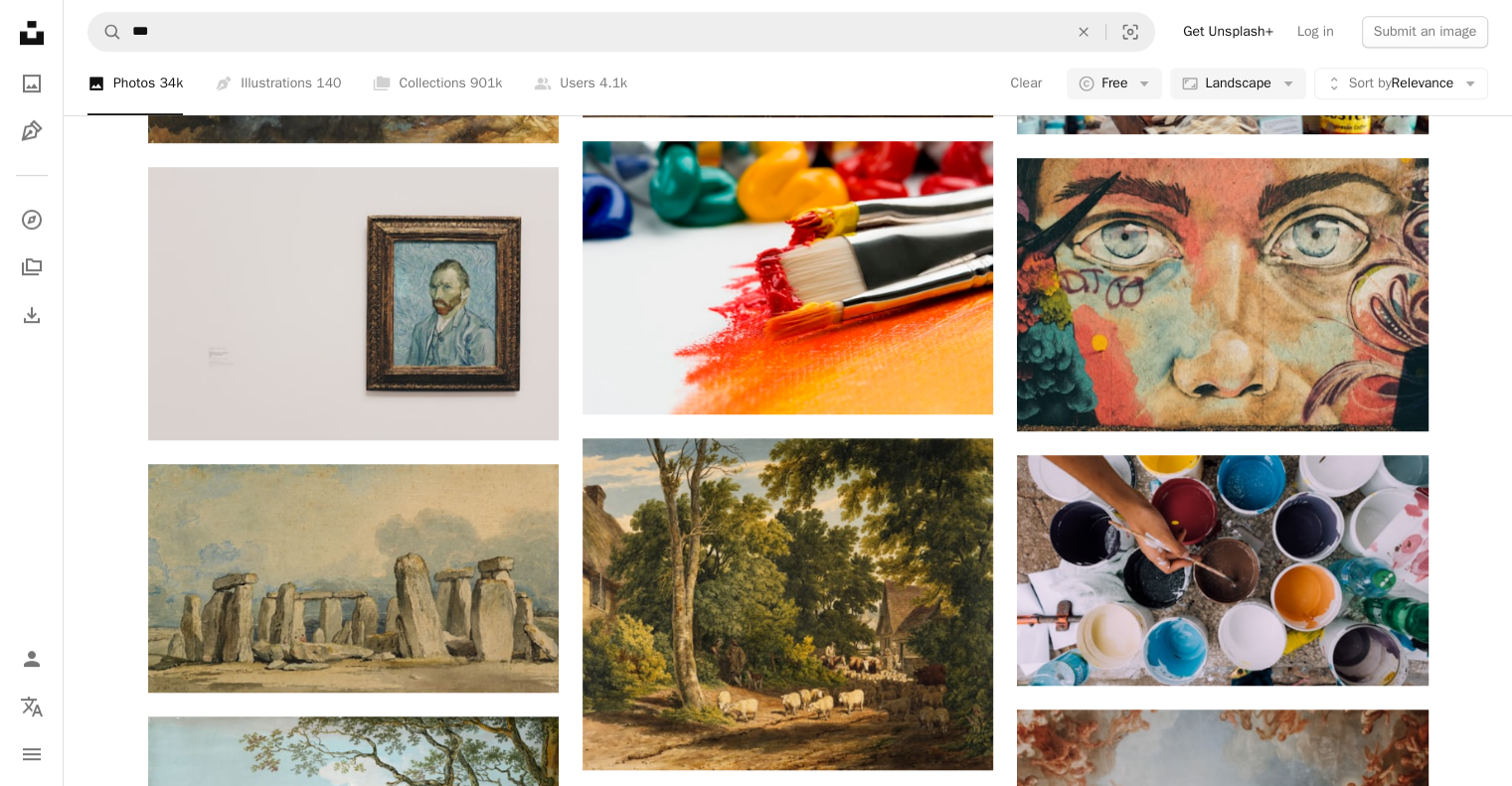 click on "Load more" at bounding box center (788, 3877) 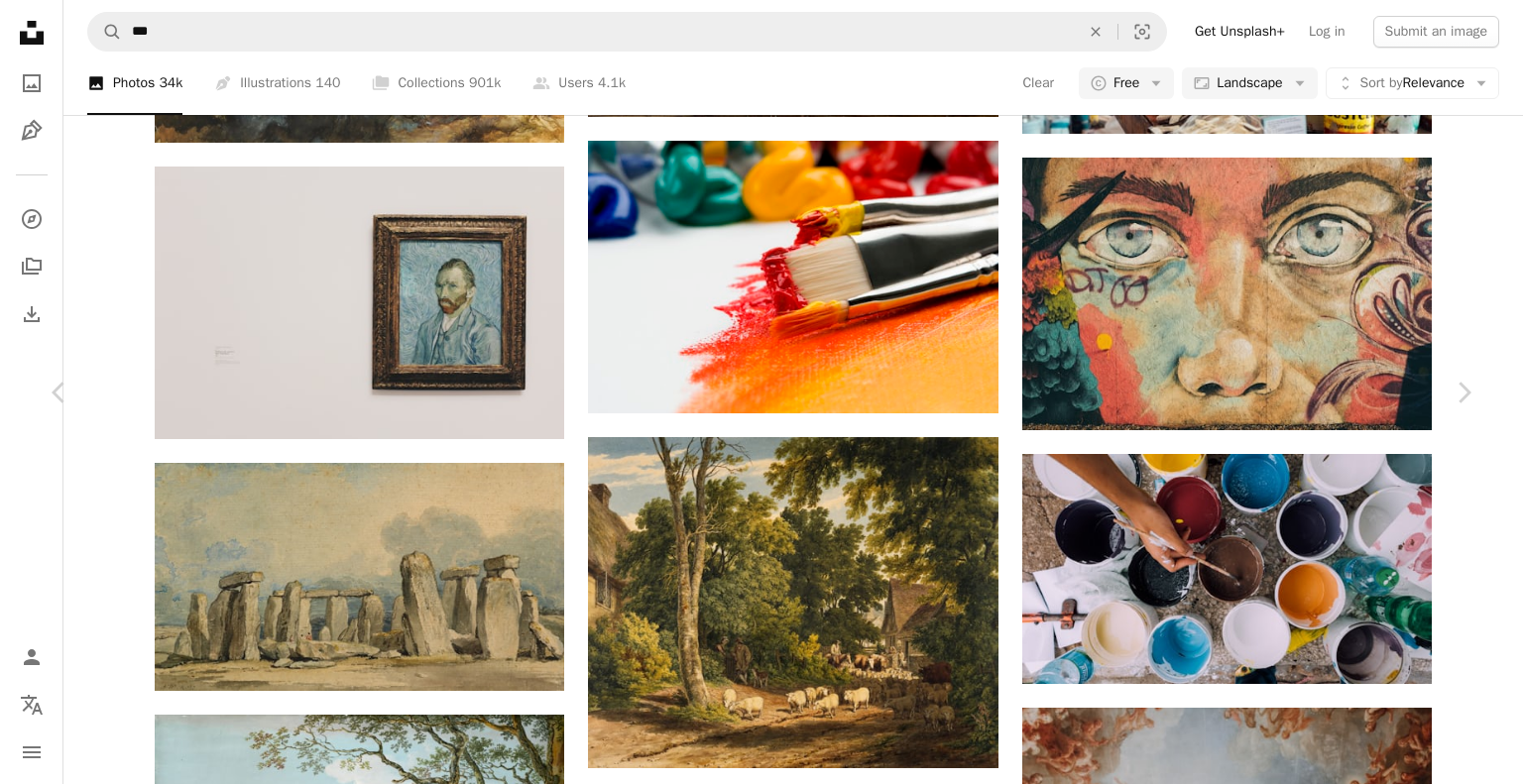 click on "Download free" at bounding box center (1276, 6558) 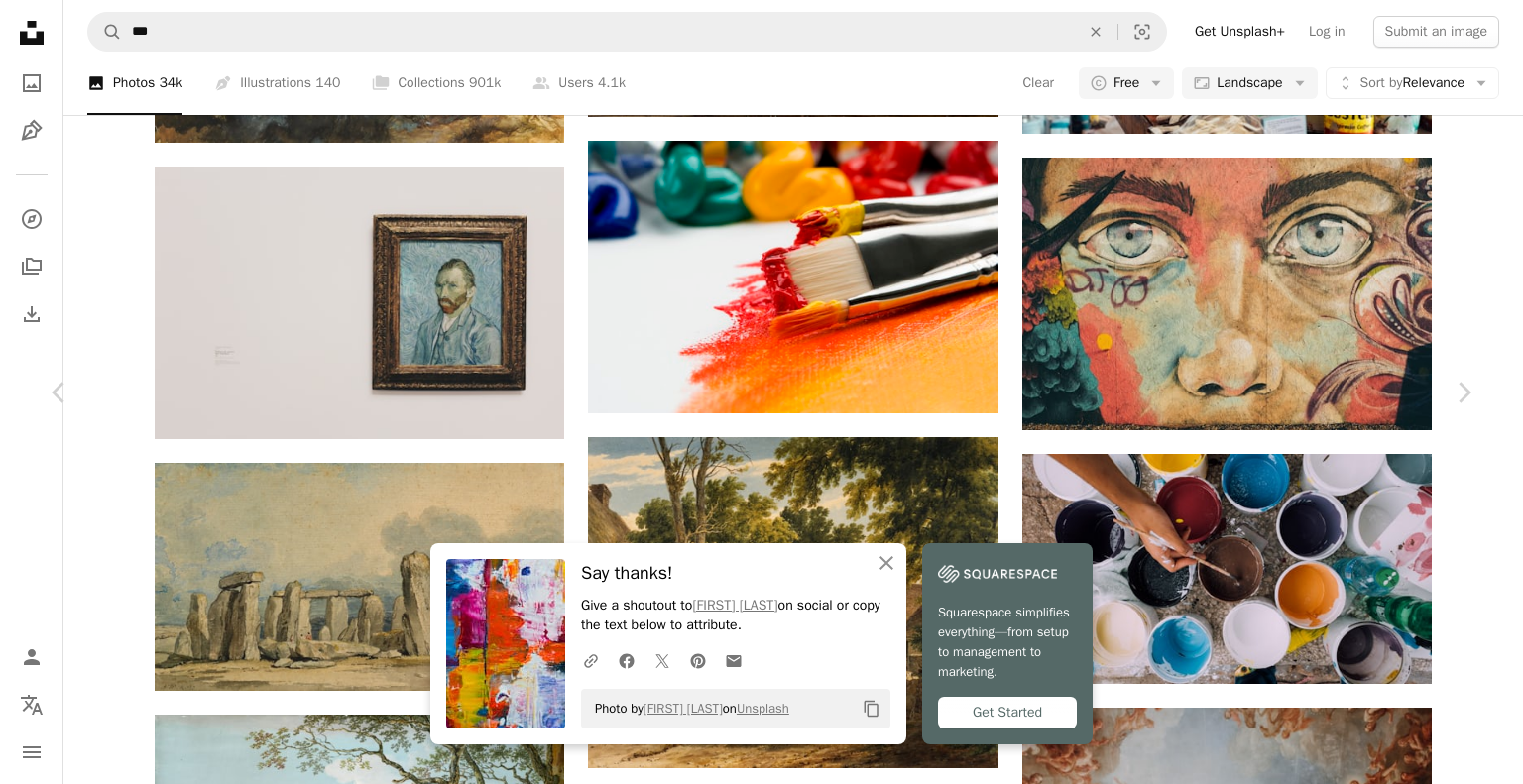 click on "An X shape Chevron left Chevron right An X shape Close Say thanks! Give a shoutout to  [FIRST] [LAST]  on social or copy the text below to attribute. A URL sharing icon (chains) Facebook icon X (formerly Twitter) icon Pinterest icon An envelope Photo by  [FIRST] [LAST]  on  Unsplash
Copy content Squarespace simplifies everything—from setup to management to marketing. Get Started [FIRST] [LAST] Available for hire A checkmark inside of a circle A heart A plus sign Download free Chevron down Zoom in Views 22,167,354 Downloads 114,340 A forward-right arrow Share Info icon Info More Actions For prints and original paintings: www.artbystevej.com Calendar outlined Published on  [DATE] Camera SAMSUNG, NX1000 Safety Free to use under the  Unsplash License wallpaper background abstract texture art painting design color paint modern art colour wall art abstract painting contemporary art acrylic acrylic paint contemporary vibrant color expressionism poster Free images  |  Save 20% with code UNSPLASH20" at bounding box center (762, 6903) 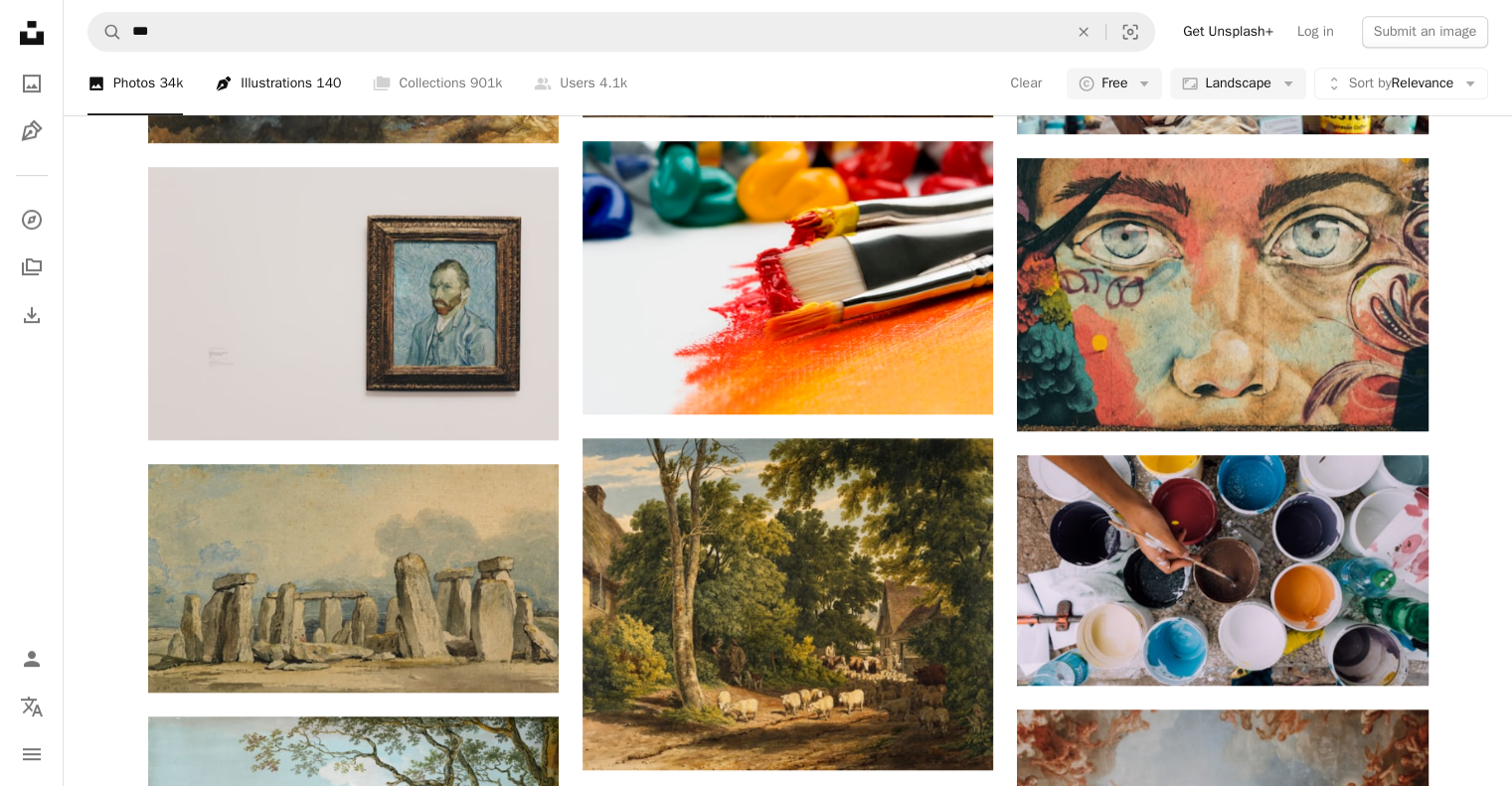 scroll, scrollTop: 2385, scrollLeft: 0, axis: vertical 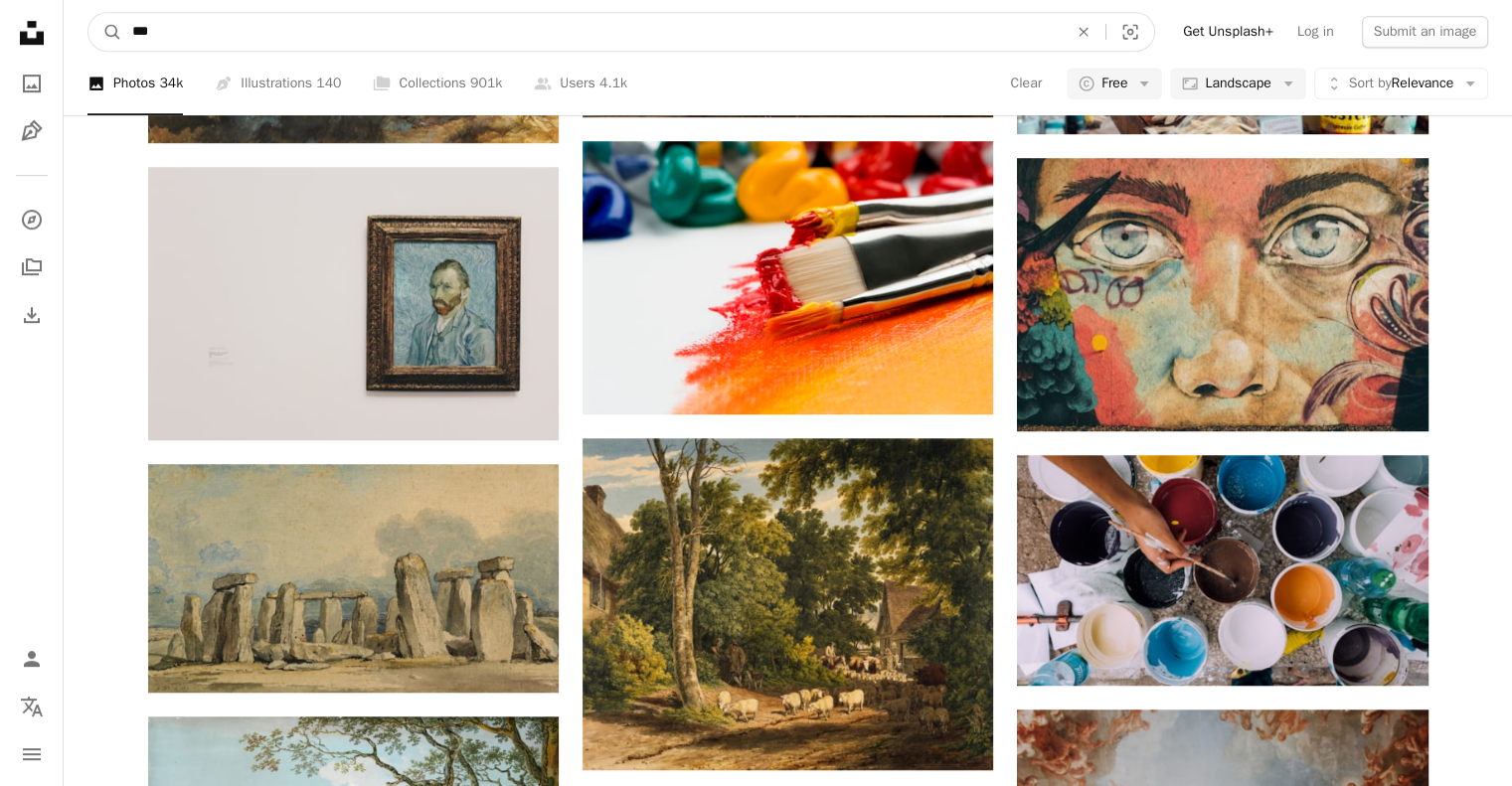 click on "***" at bounding box center [591, 32] 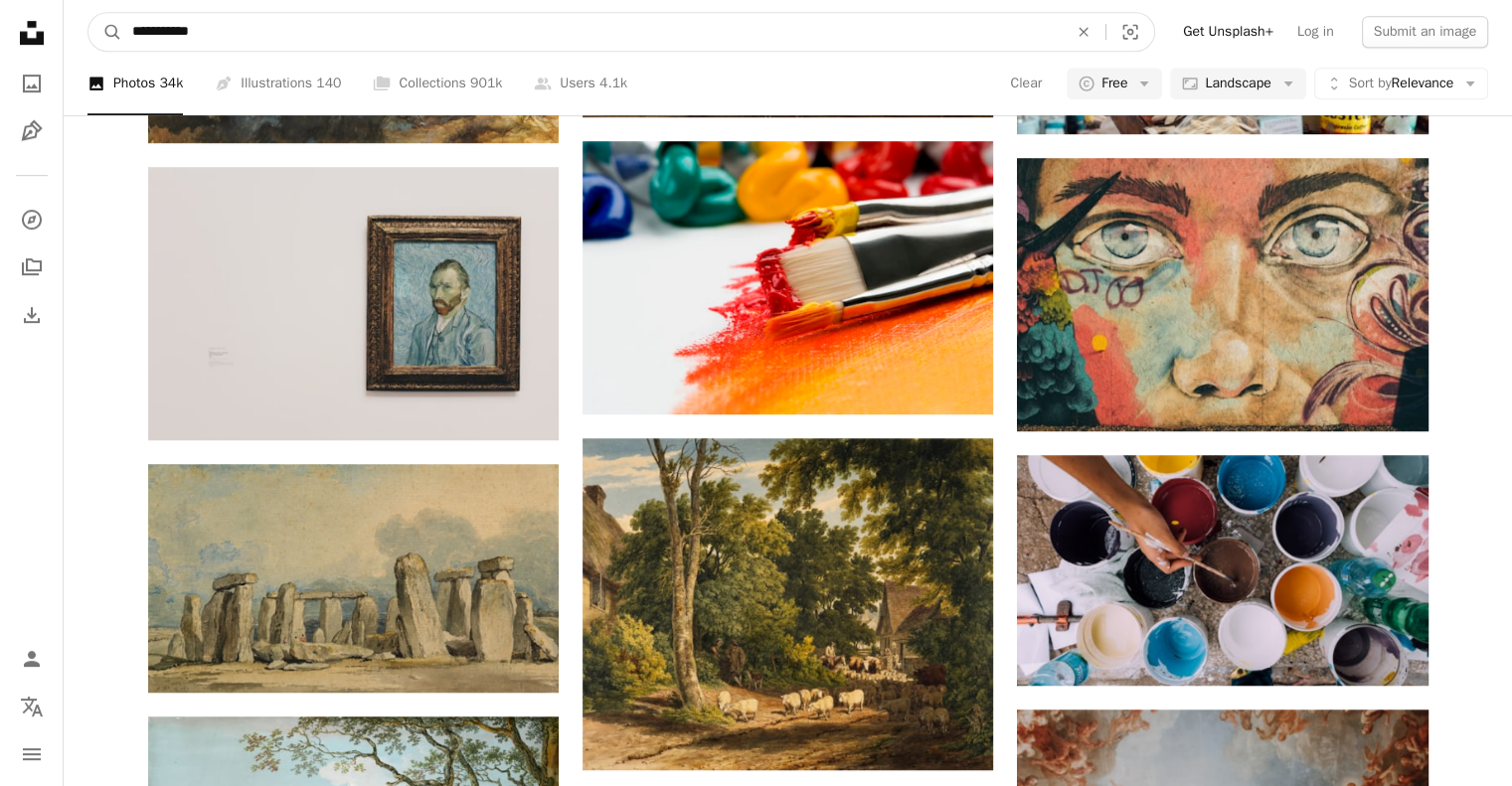 type on "**********" 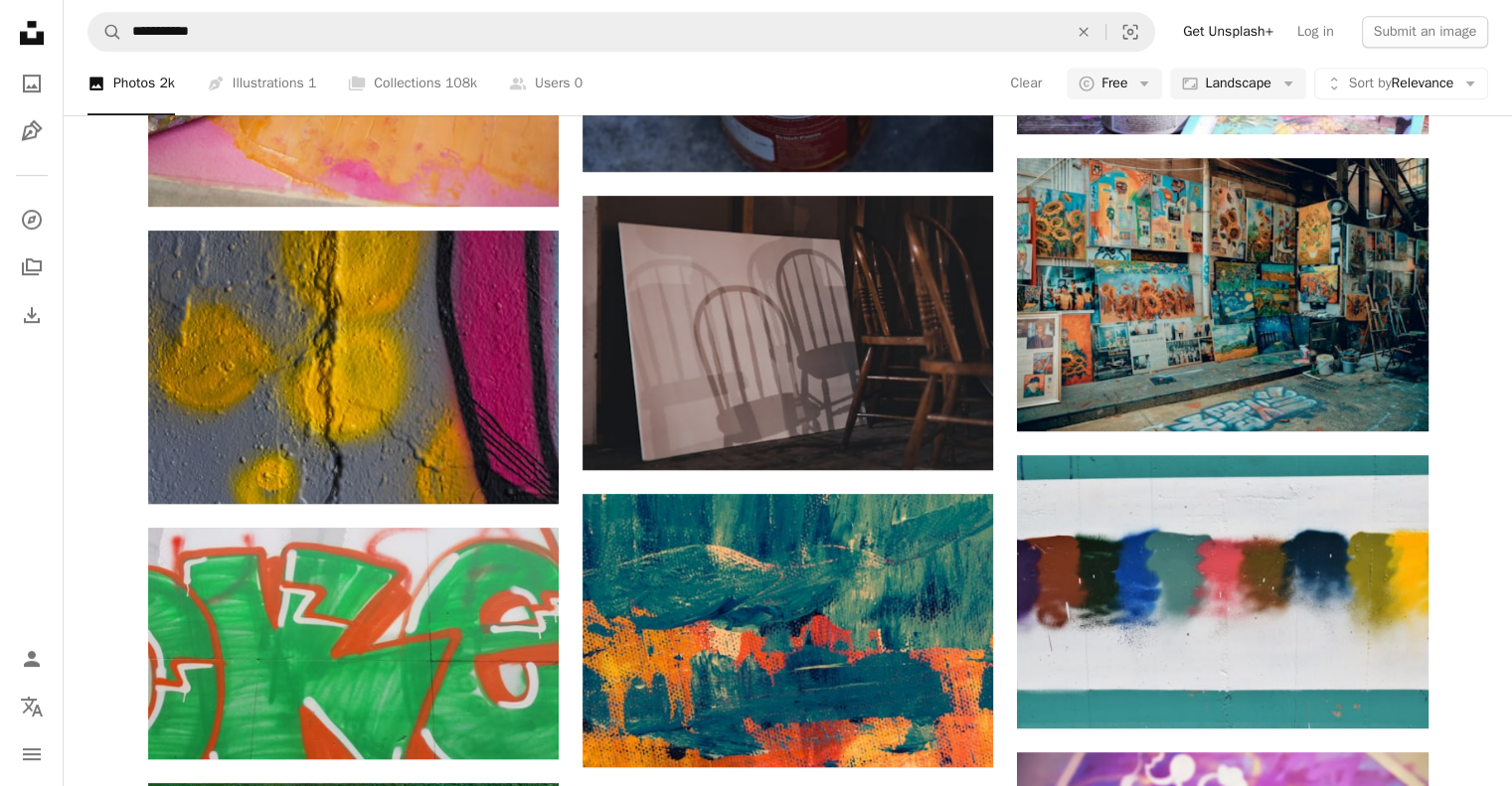 scroll, scrollTop: 397, scrollLeft: 0, axis: vertical 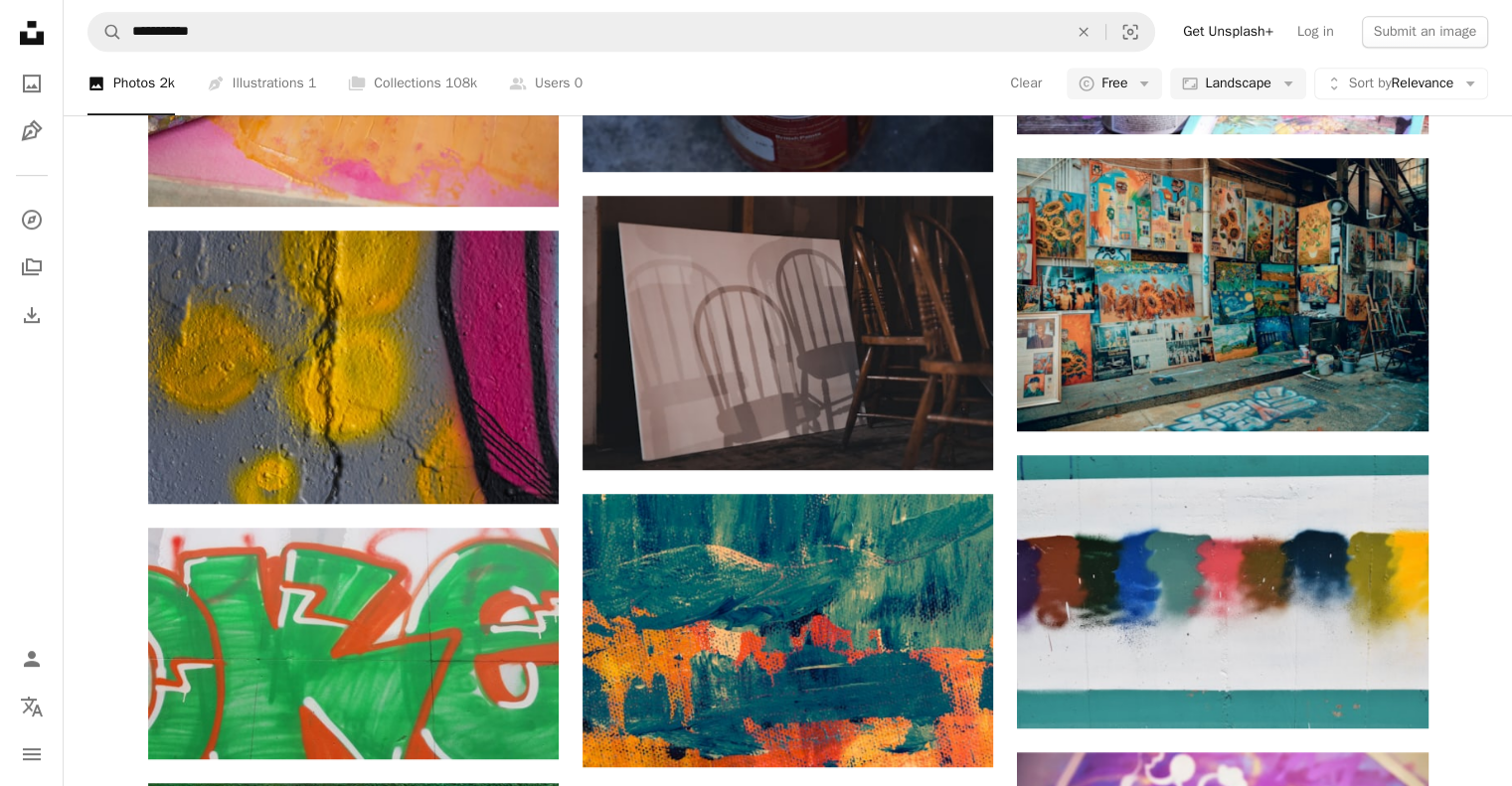click at bounding box center [353, -543] 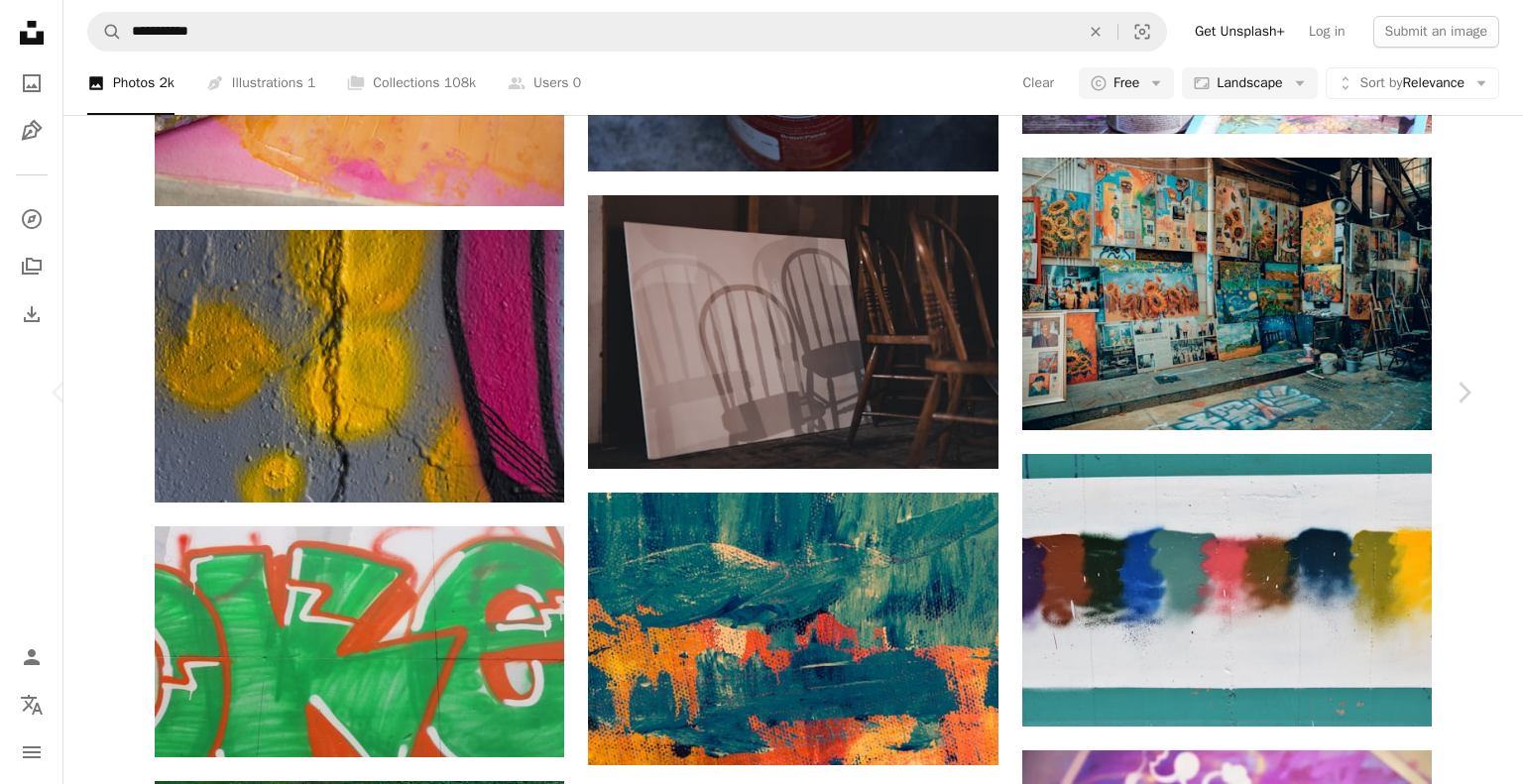 click on "Chevron down" 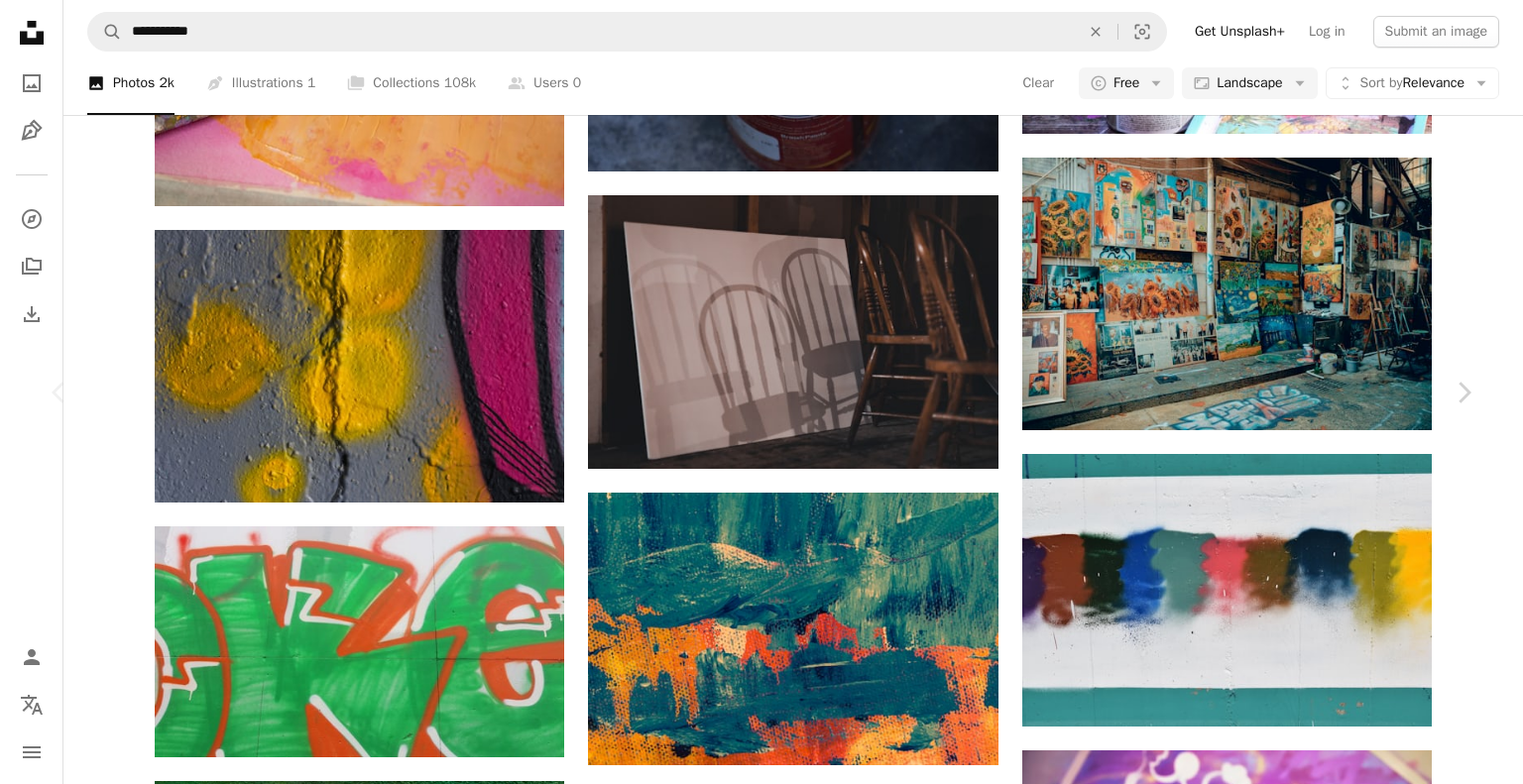 click on "( 640 x 480 )" at bounding box center [1243, 2622] 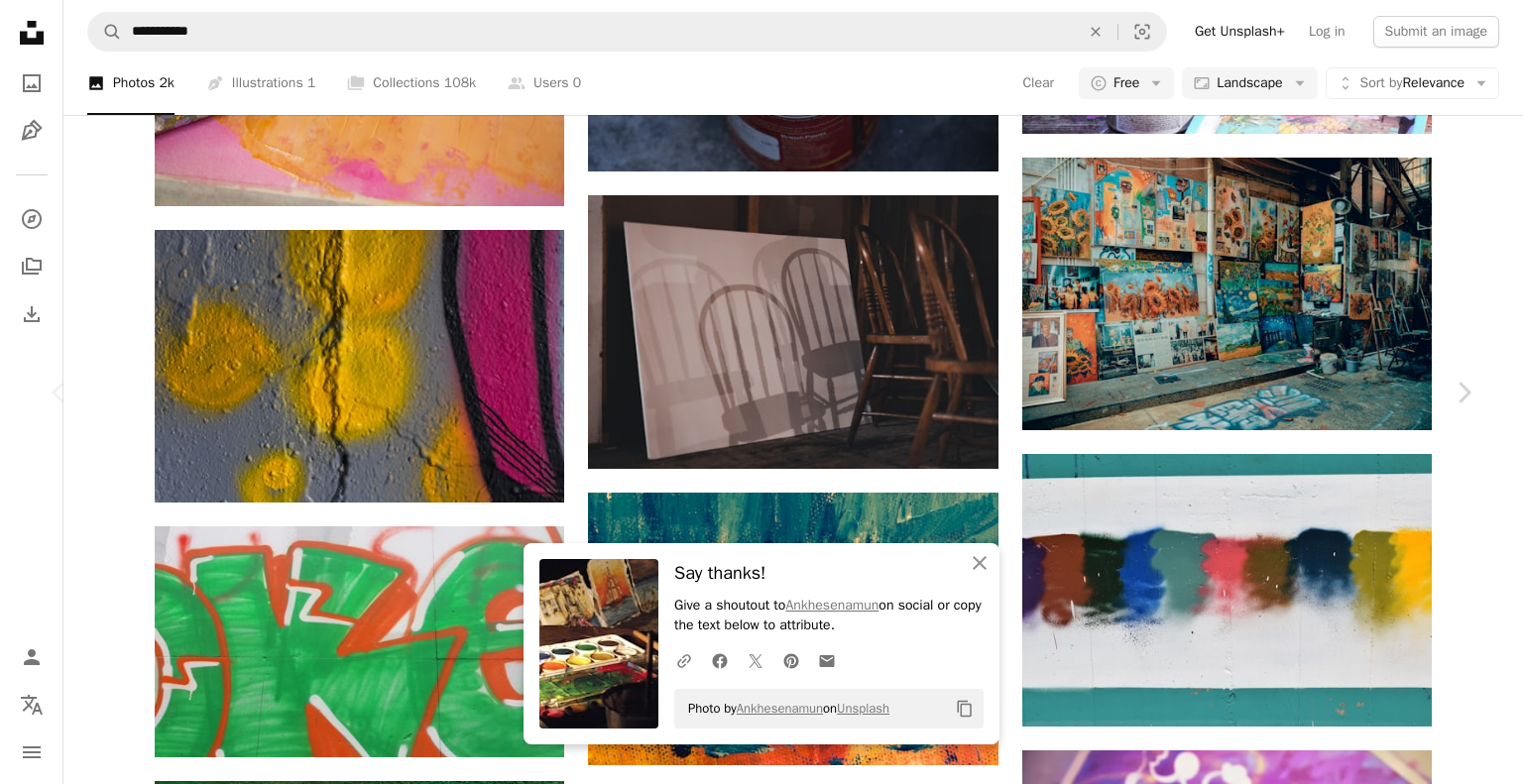click on "An X shape Chevron left Chevron right An X shape Close Say thanks! Give a shoutout to  [FIRST] [LAST]  on social or copy the text below to attribute. A URL sharing icon (chains) Facebook icon X (formerly Twitter) icon Pinterest icon An envelope Photo by  [FIRST] [LAST]  on  Unsplash
Copy content [FIRST] [LAST] Available for hire A checkmark inside of a circle A heart A plus sign Download free Chevron down Zoom in Views 9,004,257 Downloads 28,410 A forward-right arrow Share Info icon Info More Actions Calendar outlined Published on  [DATE] Safety Free to use under the  Unsplash License wallpaper background food art animal profile paper painting new york room iphone instagram wallpapers artist unsplash America style canvas samsung galaxy american life Creative Commons images Browse premium related images on iStock  |  Save 20% with code UNSPLASH20 View more on iStock  ↗ Related images A heart A plus sign [FIRST] [LAST] Arrow pointing down A heart A plus sign [FIRST] [LAST] Arrow pointing down A heart For" at bounding box center (762, 2918) 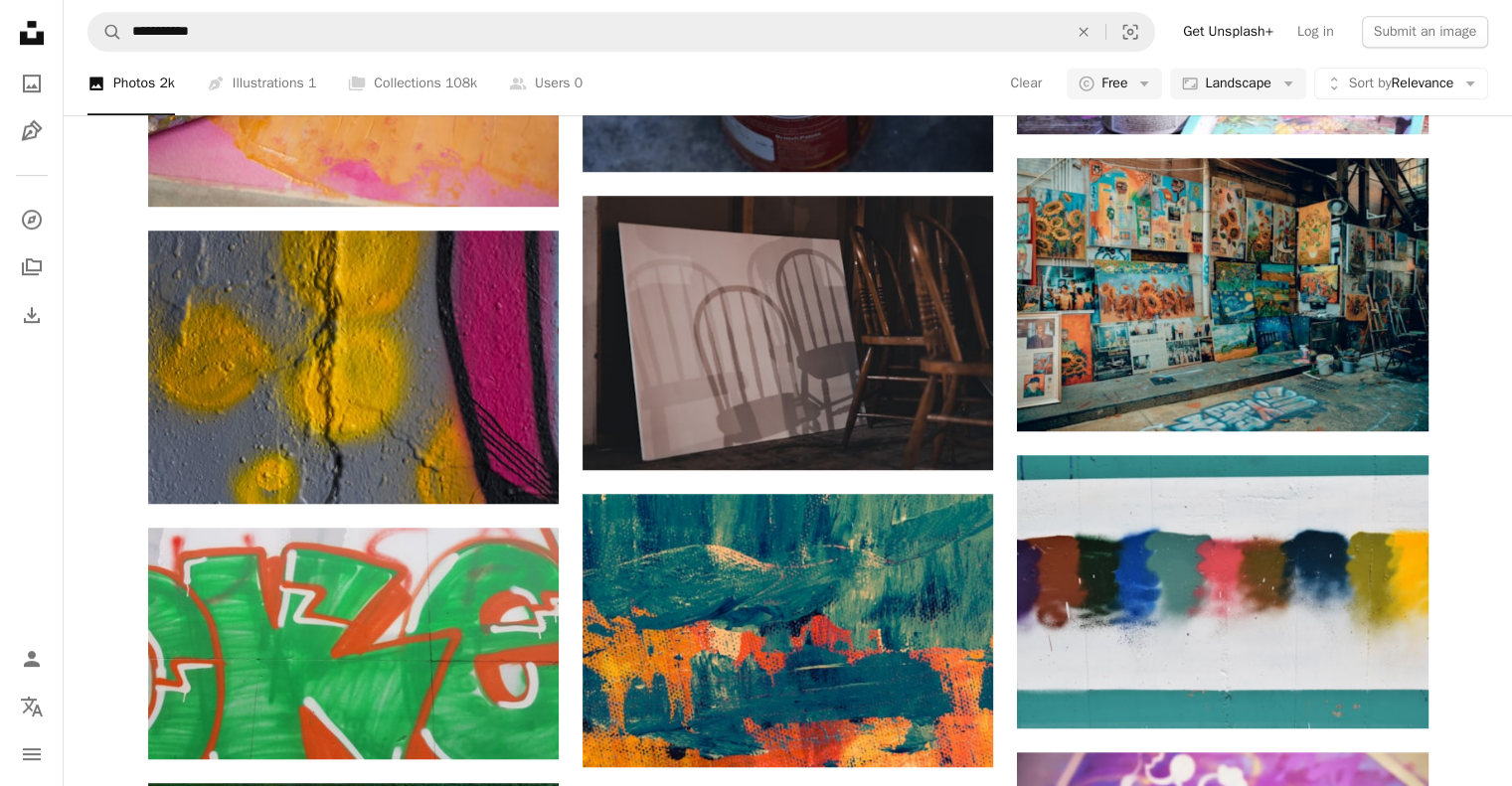 scroll, scrollTop: 2186, scrollLeft: 0, axis: vertical 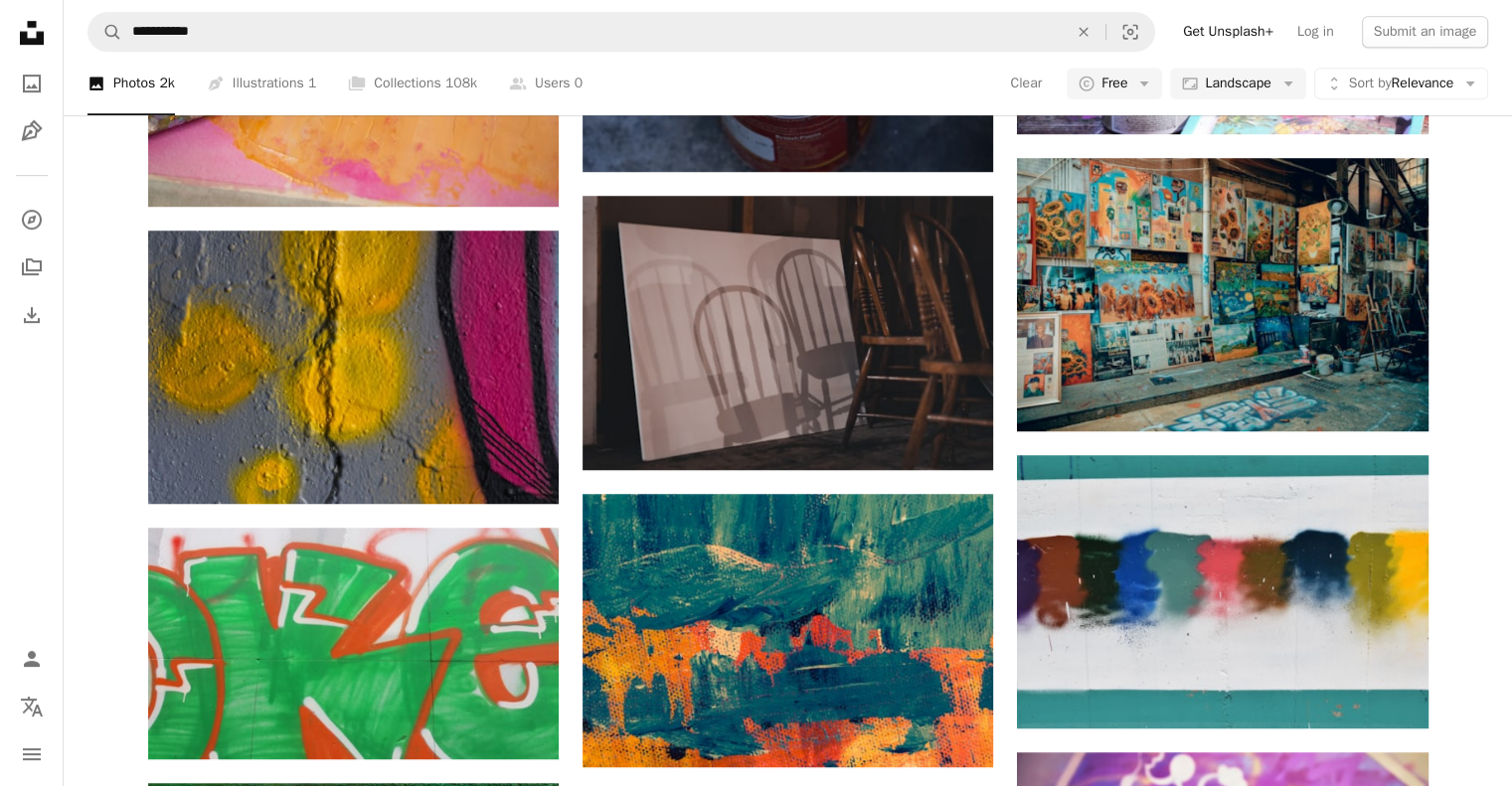 click on "Load more" at bounding box center (788, 1700) 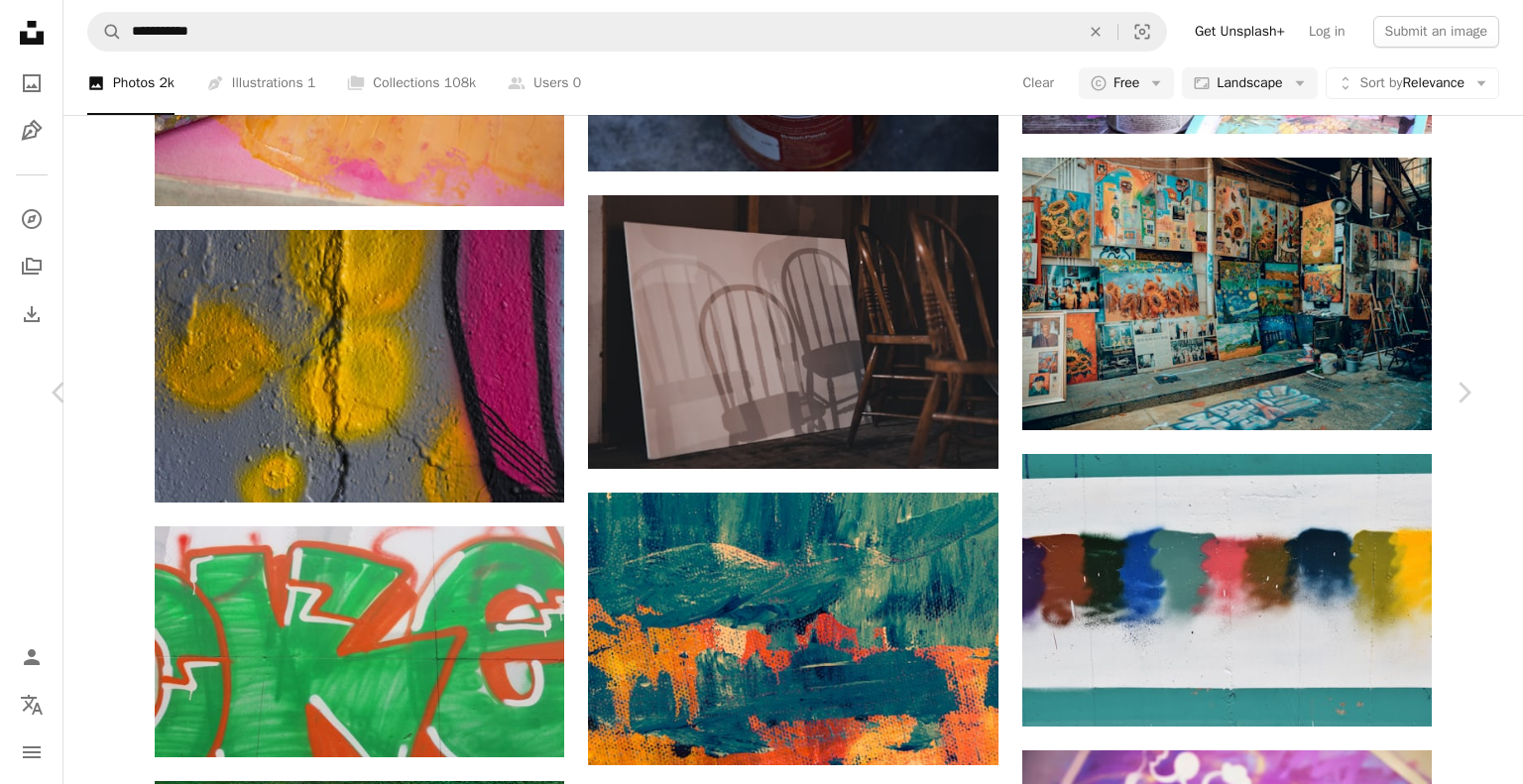 click on "Chevron down" 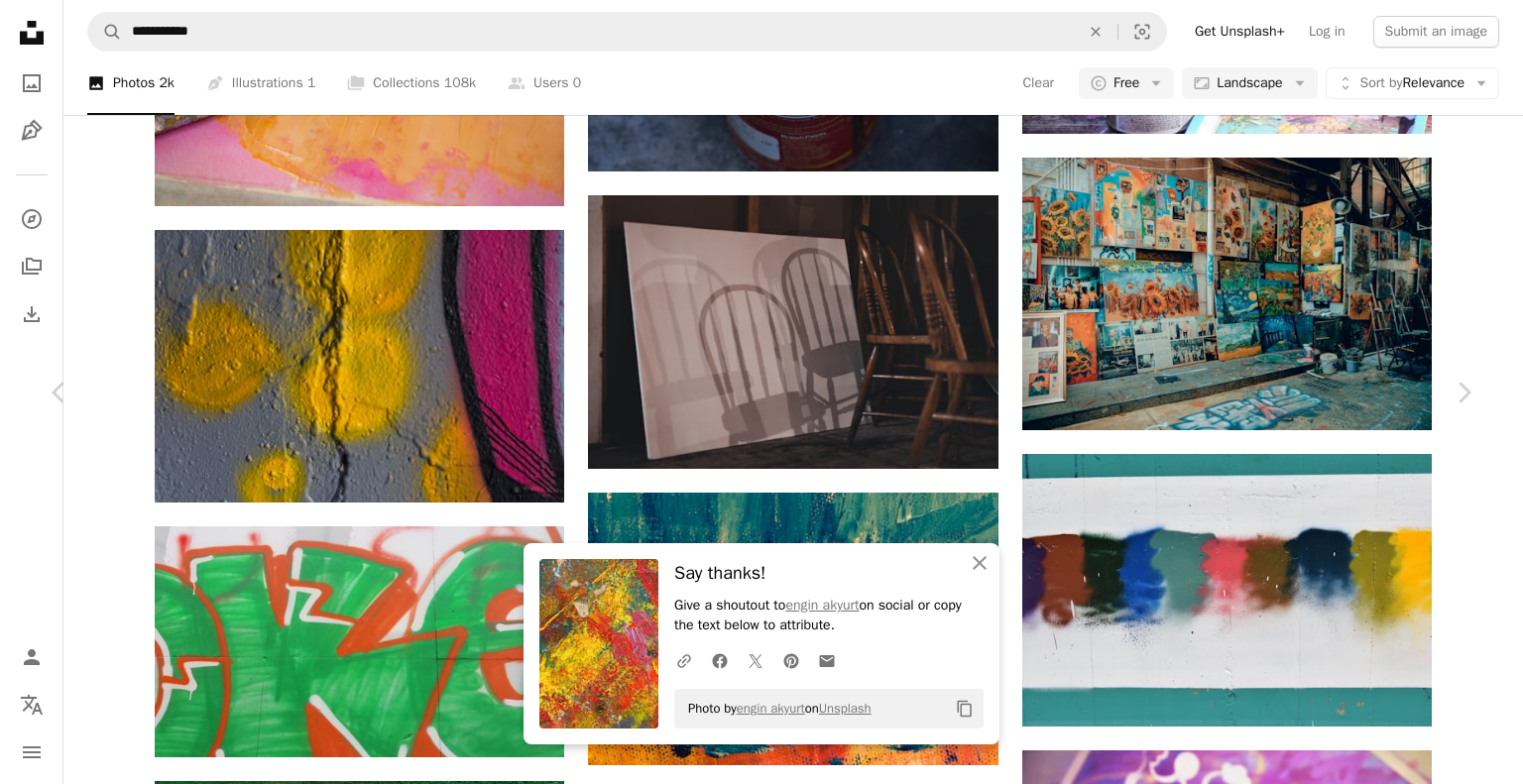 click on "An X shape Chevron left Chevron right An X shape Close Say thanks! Give a shoutout to  [FIRST] [LAST]  on social or copy the text below to attribute. A URL sharing icon (chains) Facebook icon X (formerly Twitter) icon Pinterest icon An envelope Photo by  [FIRST] [LAST]  on  Unsplash
Copy content [FIRST] [LAST] Available for hire A checkmark inside of a circle A heart A plus sign Download free Chevron down Zoom in Views 238,455 Downloads 1,485 A forward-right arrow Share Info icon Info More Actions colorful wall texture Calendar outlined Published on  [DATE] Camera SONY, ILCE-7RM2 Safety Free to use under the  Unsplash License wallpaper art wall red yellow backdrop paint oil painting backround macro painter close up surface fine art painted painting pattern modern art fractal ornament Free pictures Browse premium related images on iStock  |  Save 20% with code UNSPLASH20 View more on iStock  ↗ Related images A heart A plus sign [FIRST] [LAST] Available for hire A checkmark inside of a circle" at bounding box center [762, 6858] 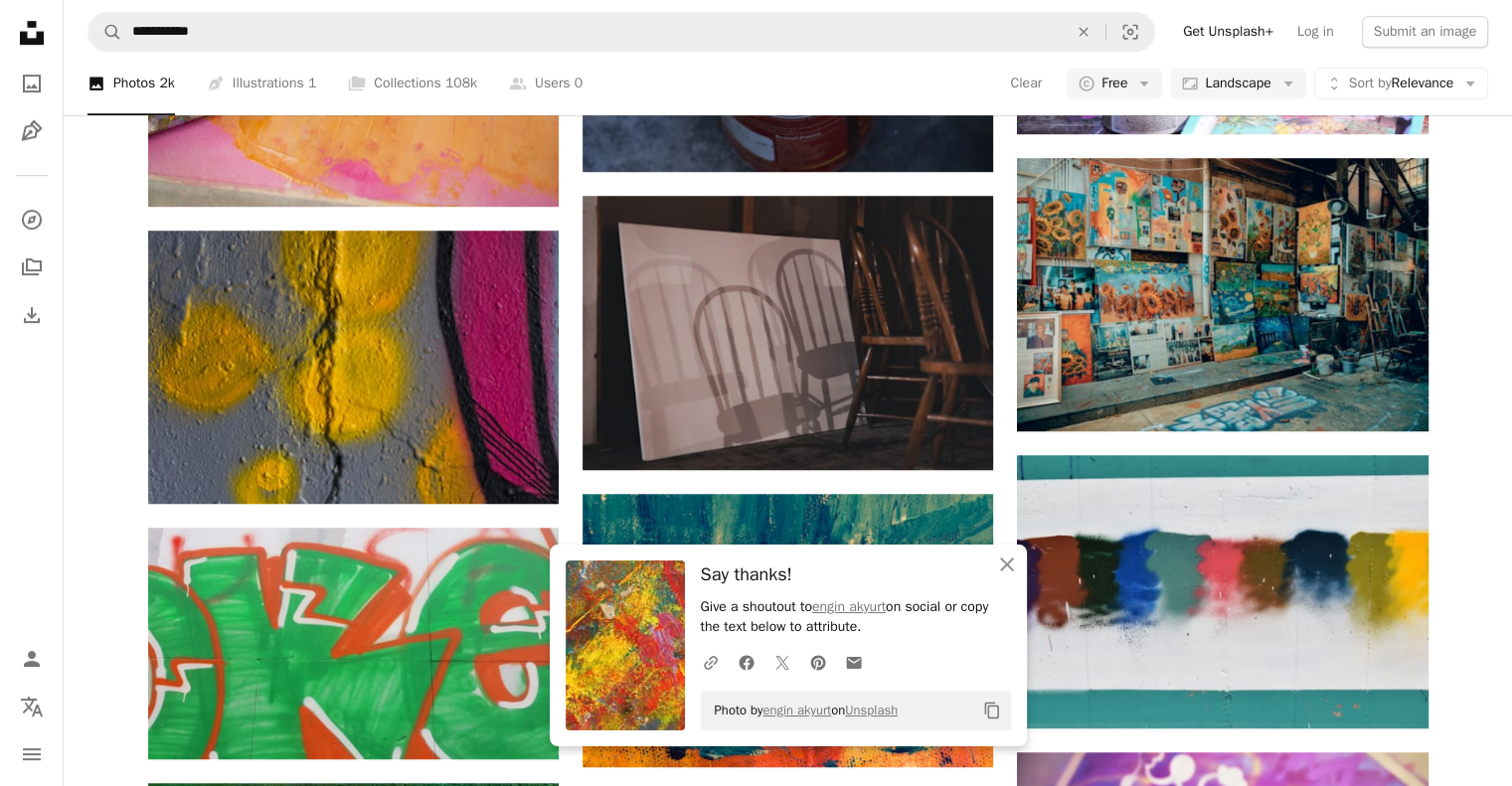 scroll, scrollTop: 3478, scrollLeft: 0, axis: vertical 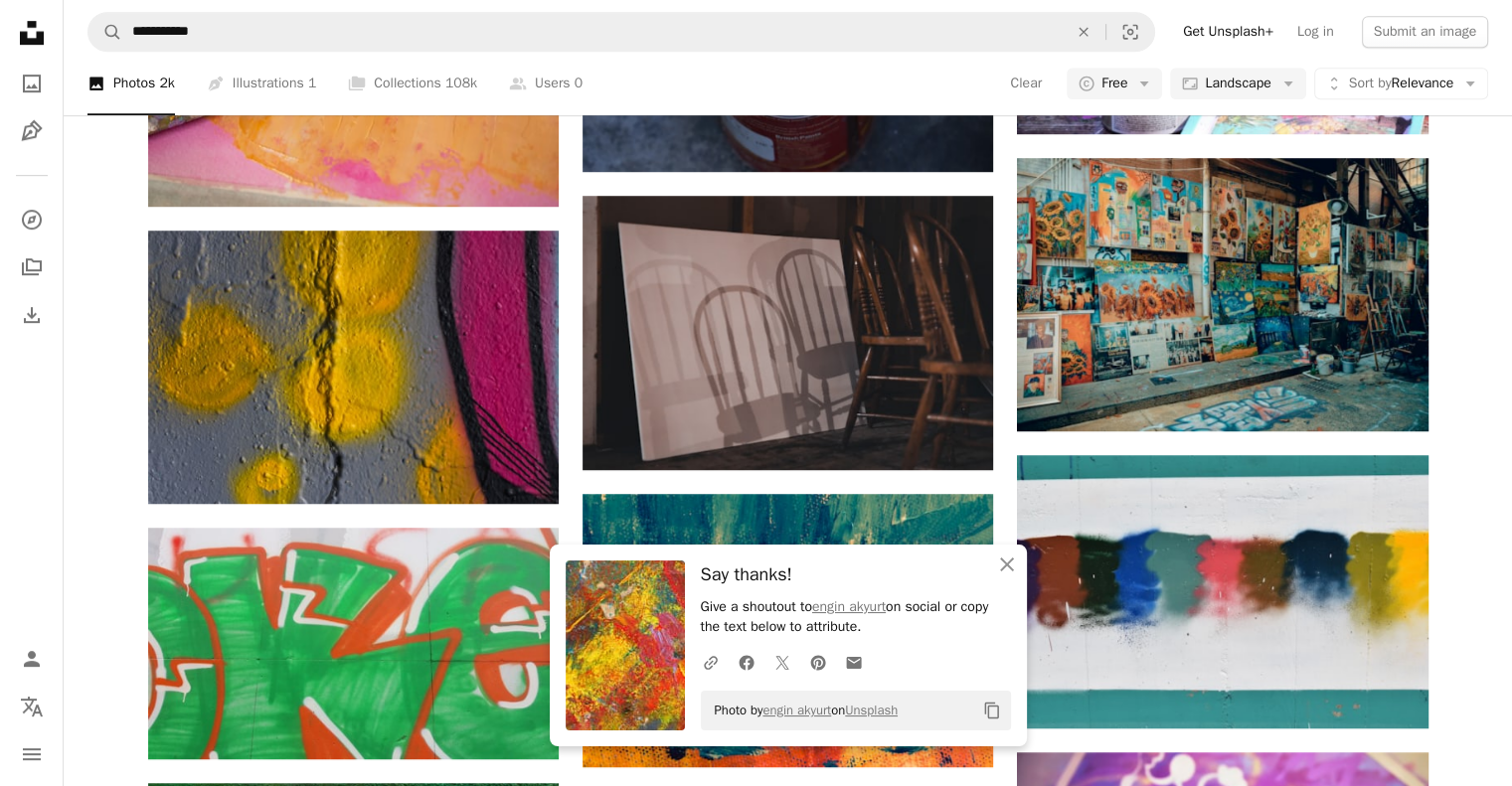 click at bounding box center (787, 2713) 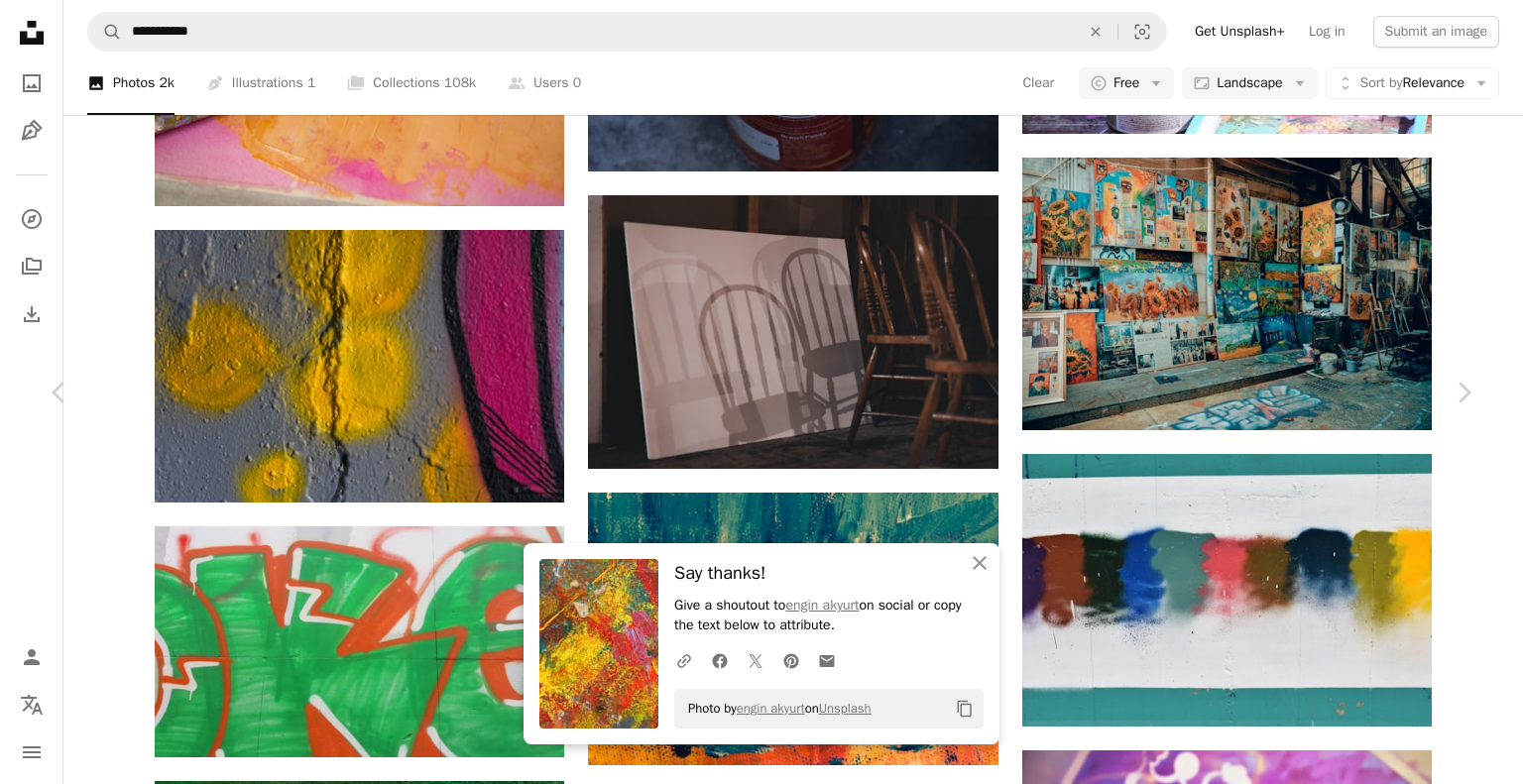click on "Download free" at bounding box center (1276, 6513) 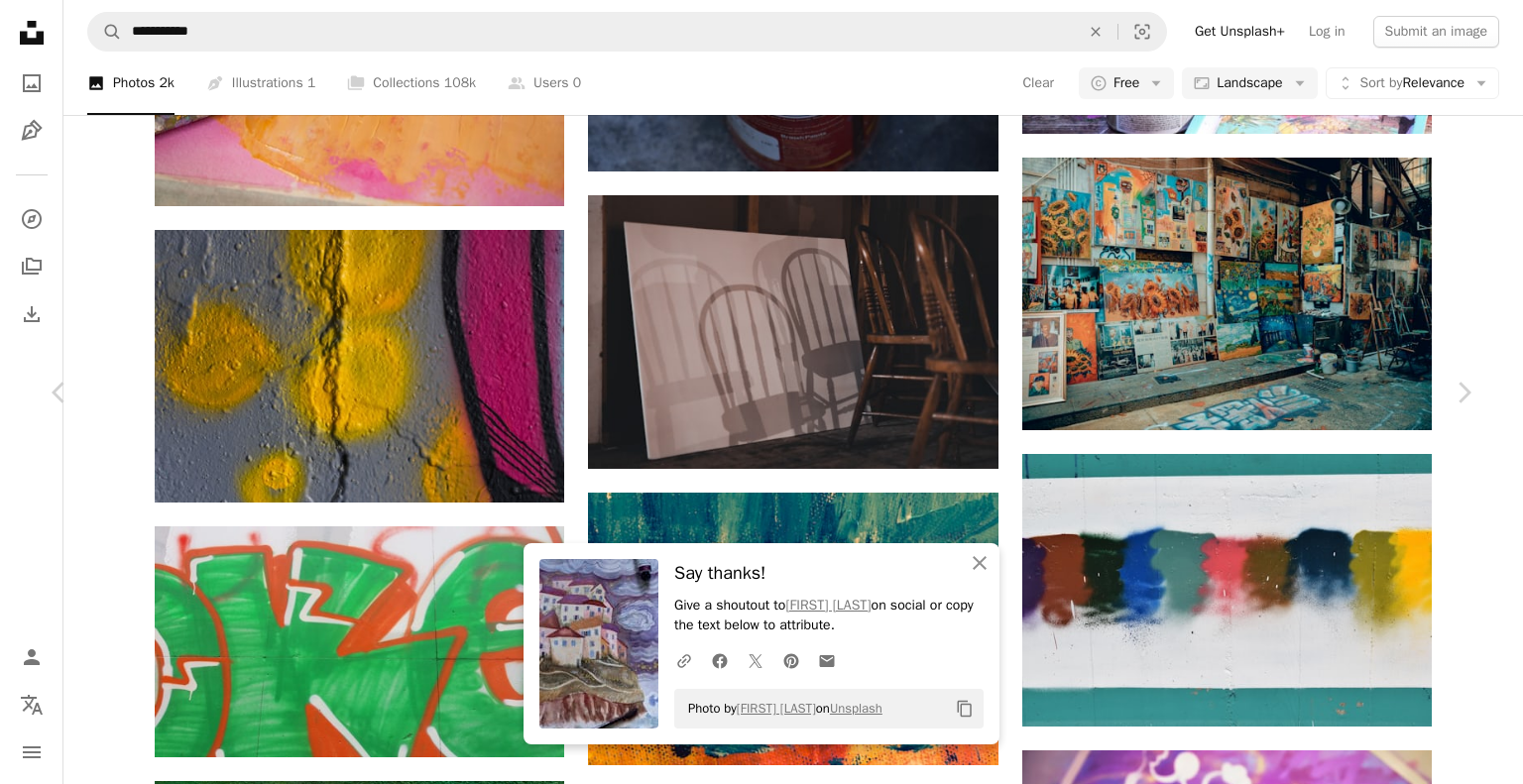click on "An X shape Chevron left Chevron right An X shape Close Say thanks! Give a shoutout to  [FIRST] [LAST]  on social or copy the text below to attribute. A URL sharing icon (chains) Facebook icon X (formerly Twitter) icon Pinterest icon An envelope Photo by  [FIRST] [LAST]  on  Unsplash
Copy content [FIRST] [LAST] Available for hire A checkmark inside of a circle A heart A plus sign Download free Chevron down Zoom in Views 653,348 Downloads 3,250 A forward-right arrow Share Info icon Info More Actions Calendar outlined Published on  [DATE] Camera RICOH IMAGING COMPANY, LTD., PENTAX K-3 II Safety Free to use under the  Unsplash License house painting akvarel art grey home decor mural Free pictures Browse premium related images on iStock  |  Save 20% with code UNSPLASH20 View more on iStock  ↗ Related images A heart A plus sign [FIRST] [LAST] Available for hire A checkmark inside of a circle Arrow pointing down Plus sign for Unsplash+ A heart A plus sign [FIRST] [LAST] For  Unsplash+ A lock For" at bounding box center [762, 6858] 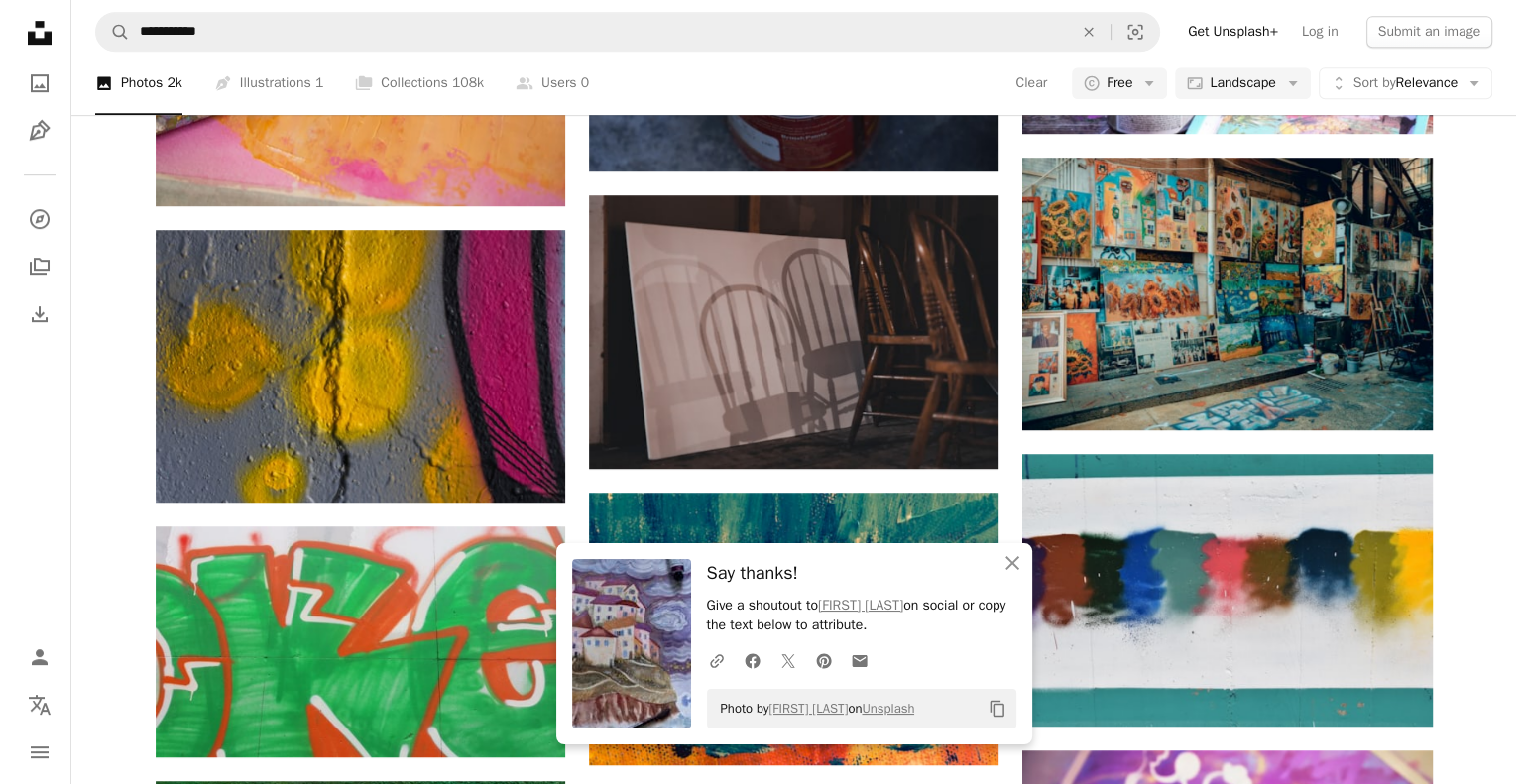 scroll, scrollTop: 5055, scrollLeft: 0, axis: vertical 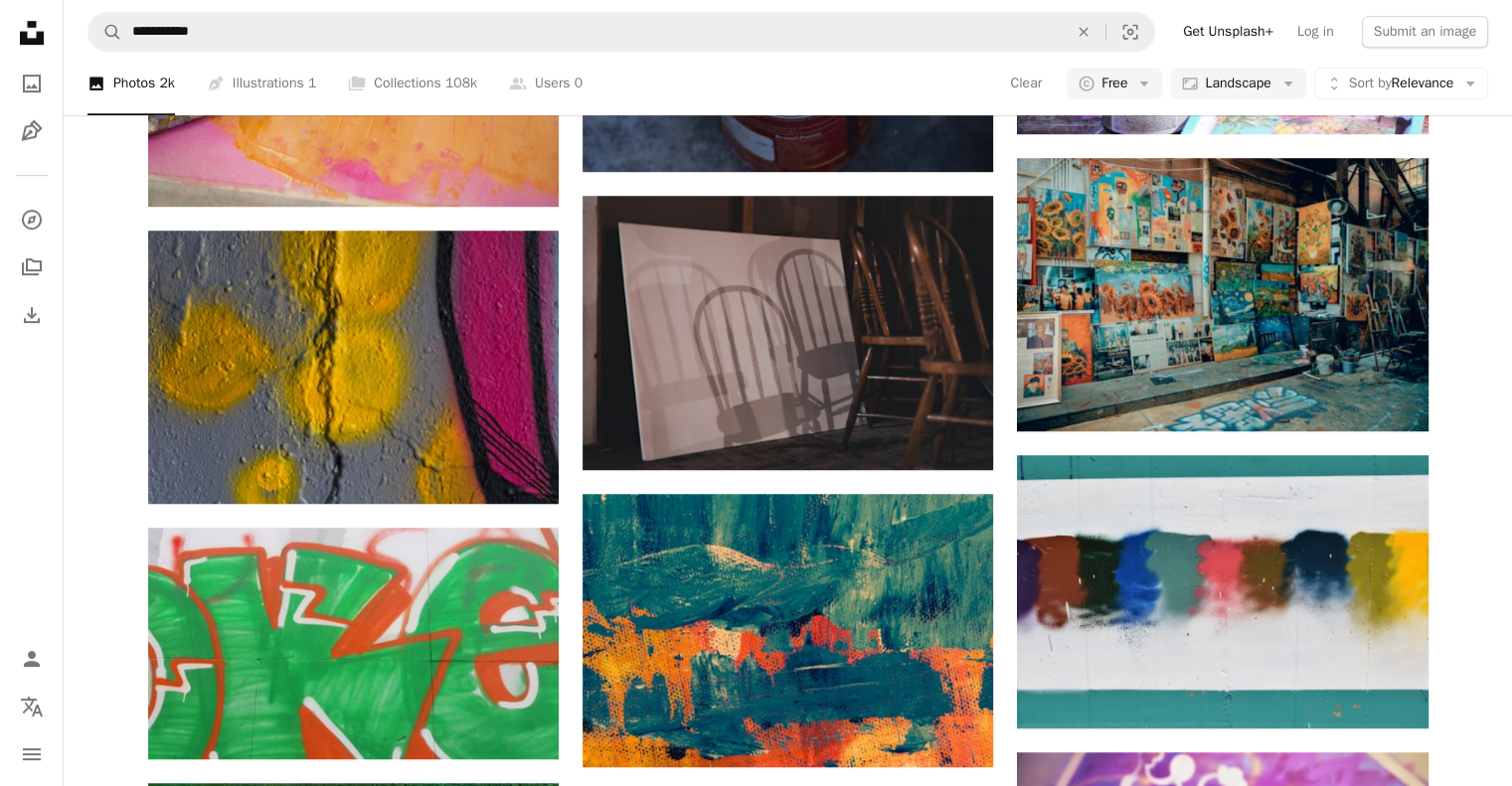 click at bounding box center [1222, 4250] 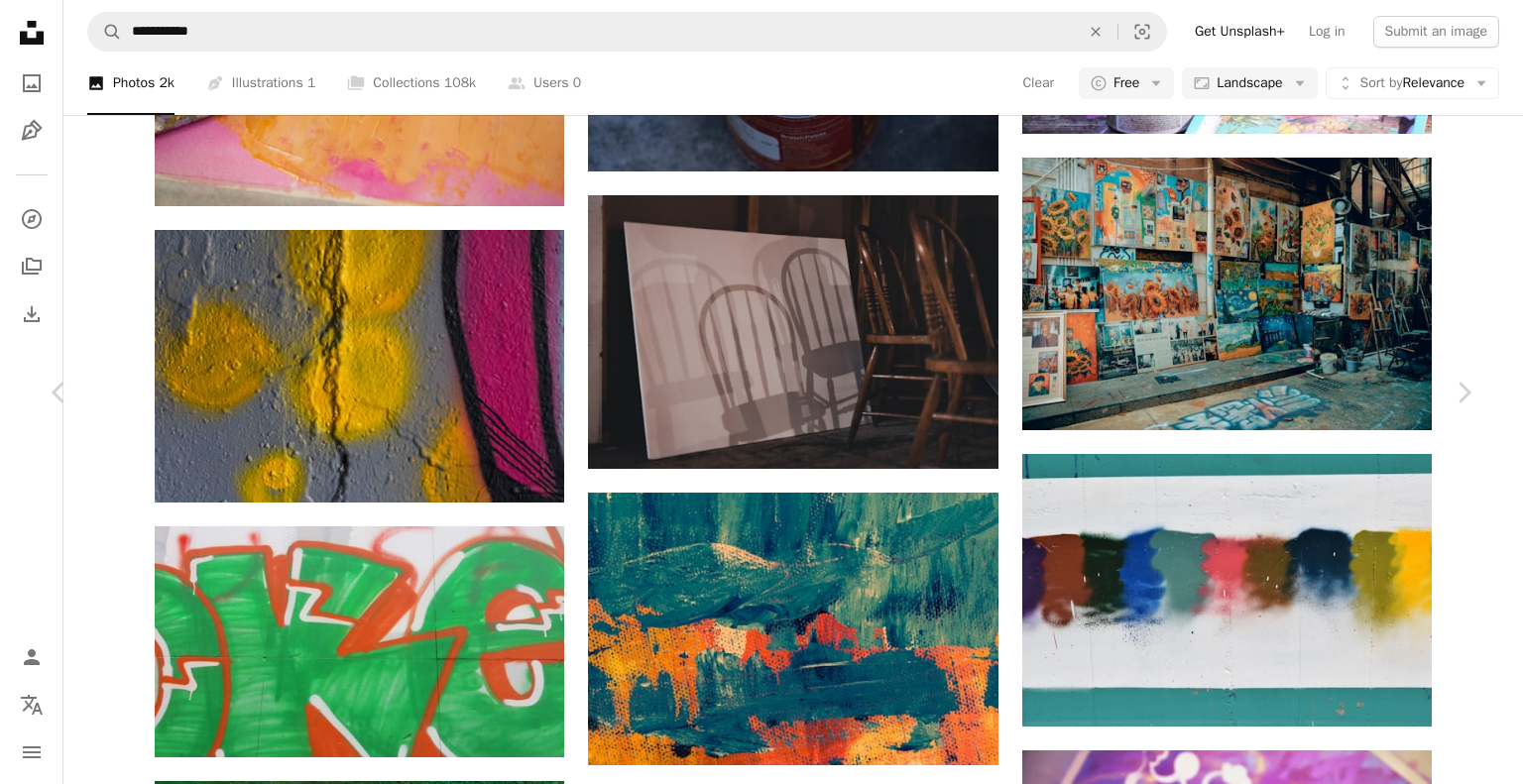 click on "Download free" at bounding box center [1276, 8208] 